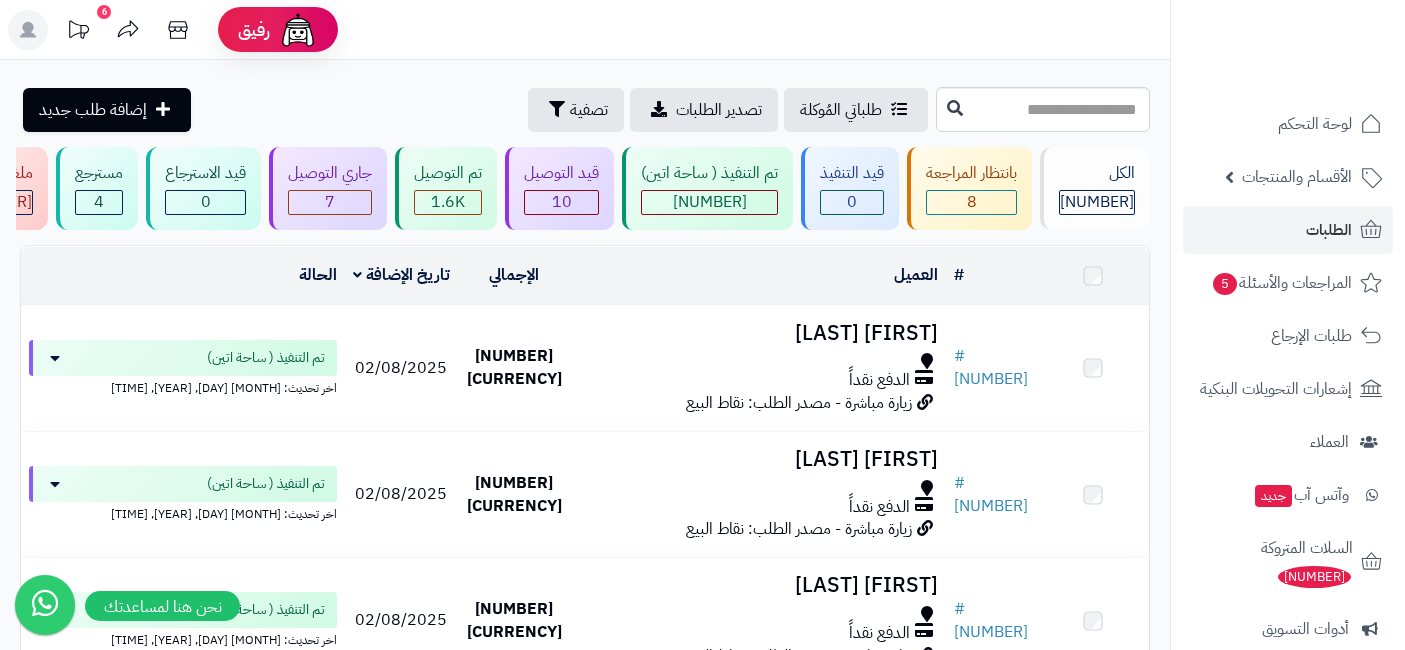 scroll, scrollTop: 0, scrollLeft: 0, axis: both 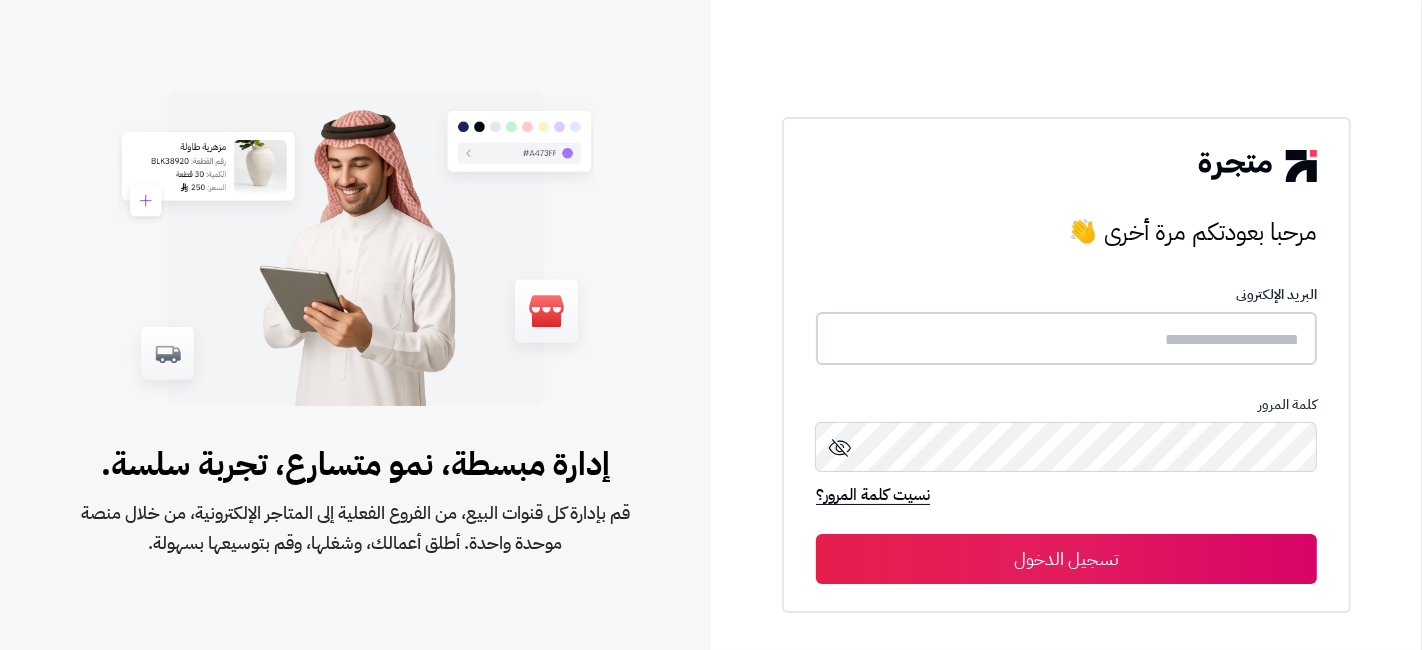 click at bounding box center (1066, 338) 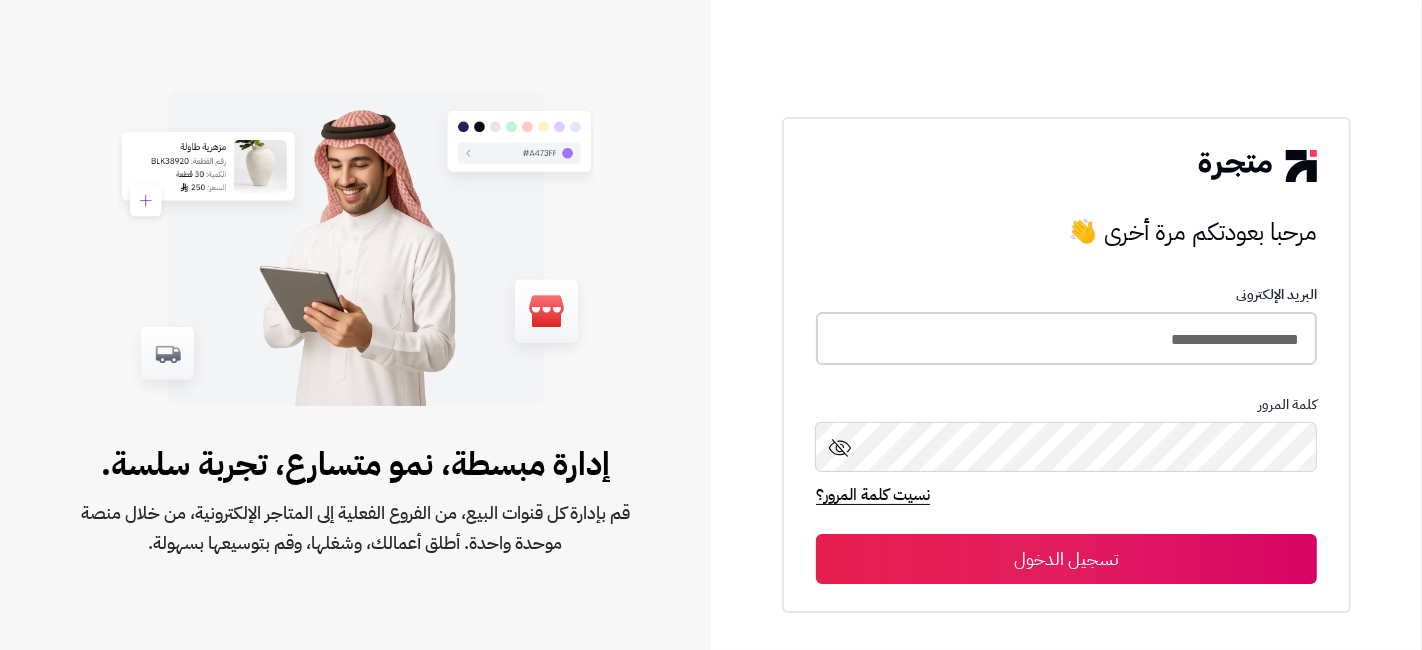 type on "**********" 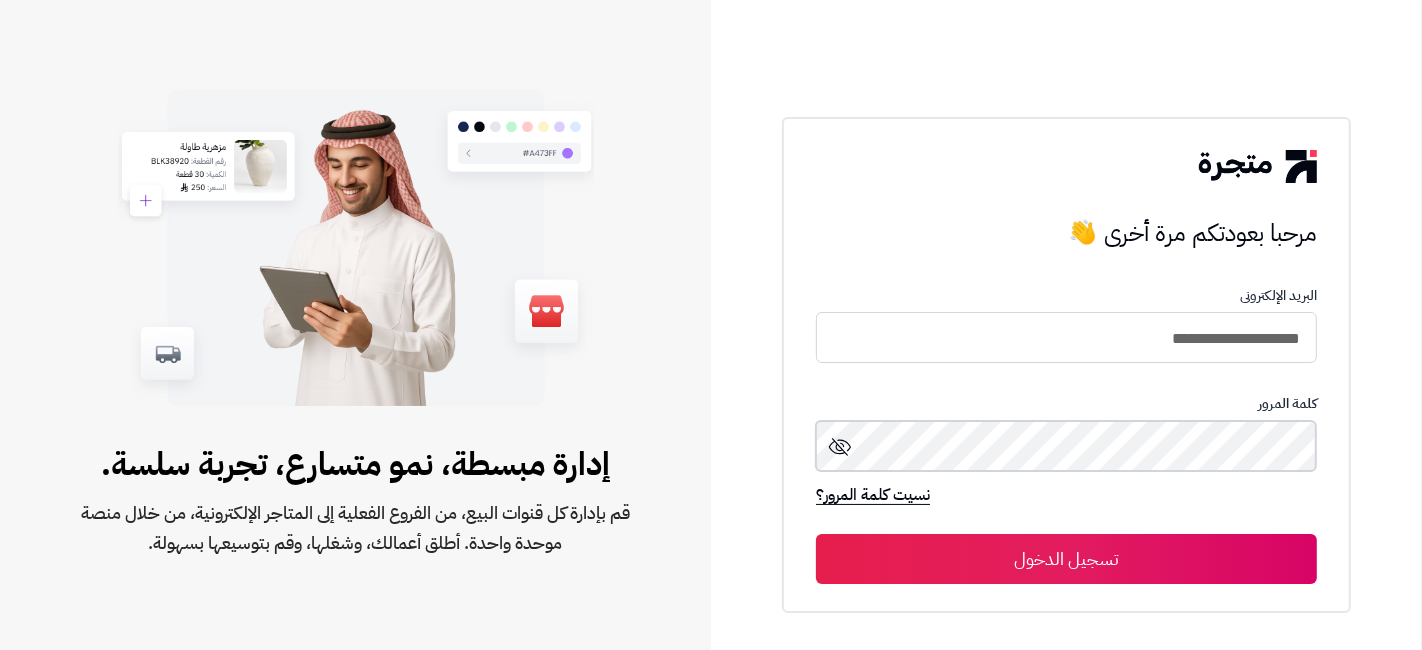 click on "تسجيل الدخول" at bounding box center [1066, 559] 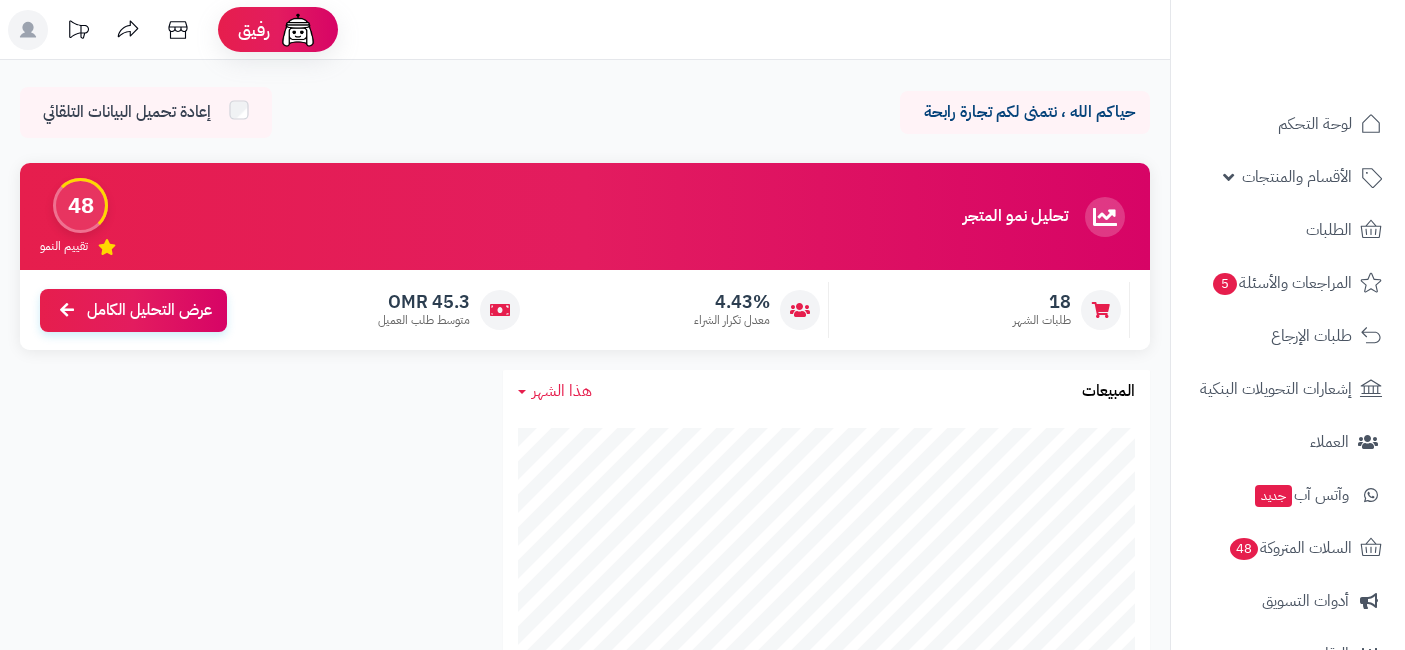 scroll, scrollTop: 0, scrollLeft: 0, axis: both 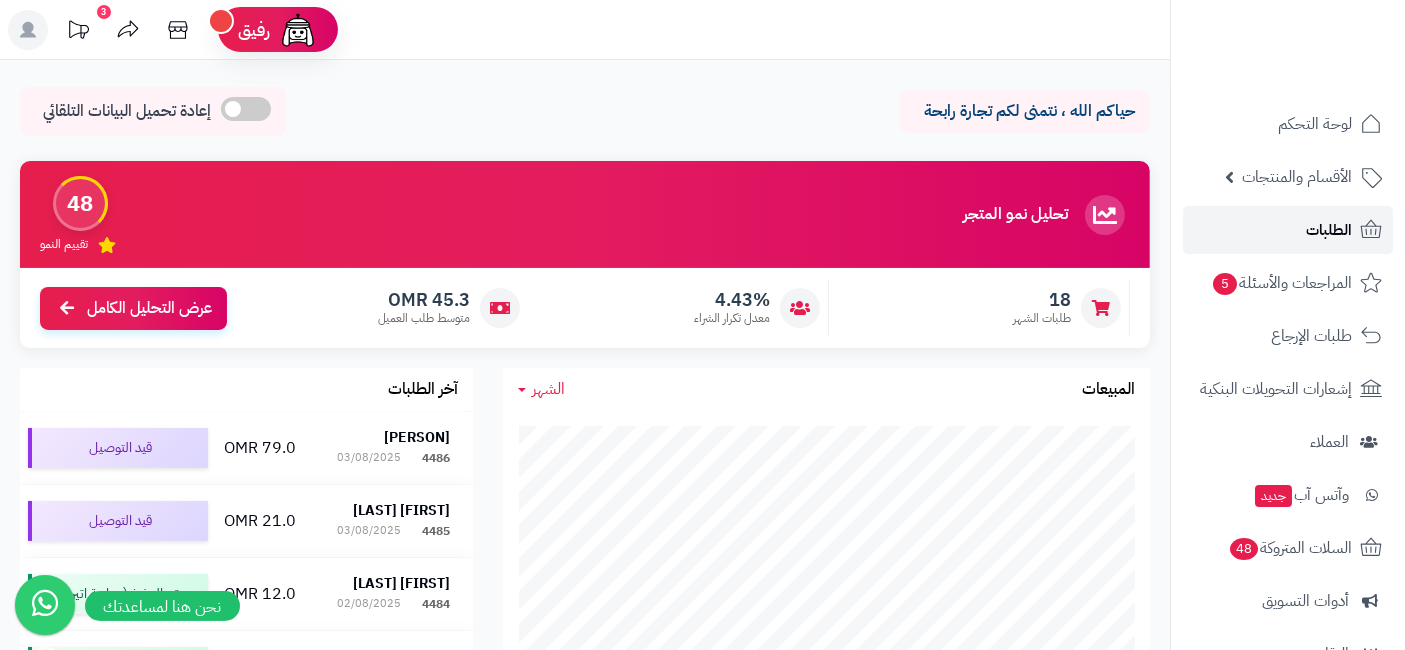 click on "الطلبات" at bounding box center (1288, 230) 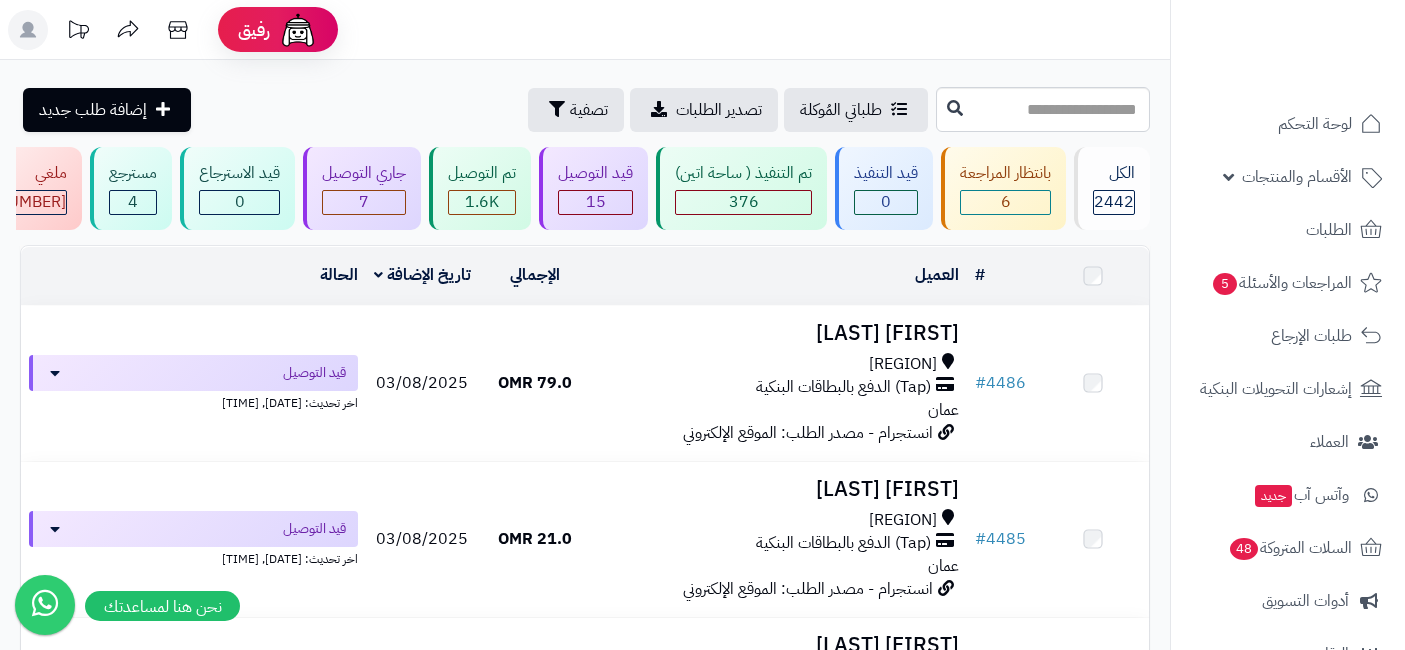 scroll, scrollTop: 0, scrollLeft: 0, axis: both 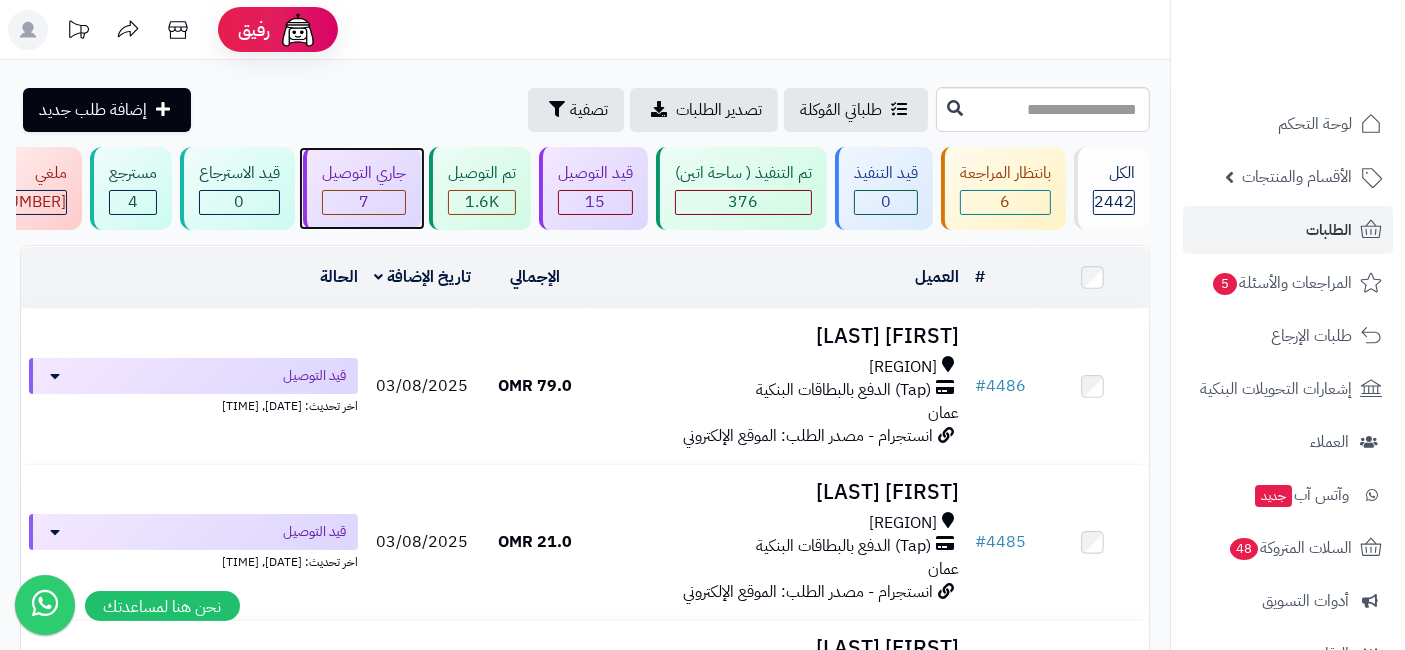 click on "7" at bounding box center [364, 202] 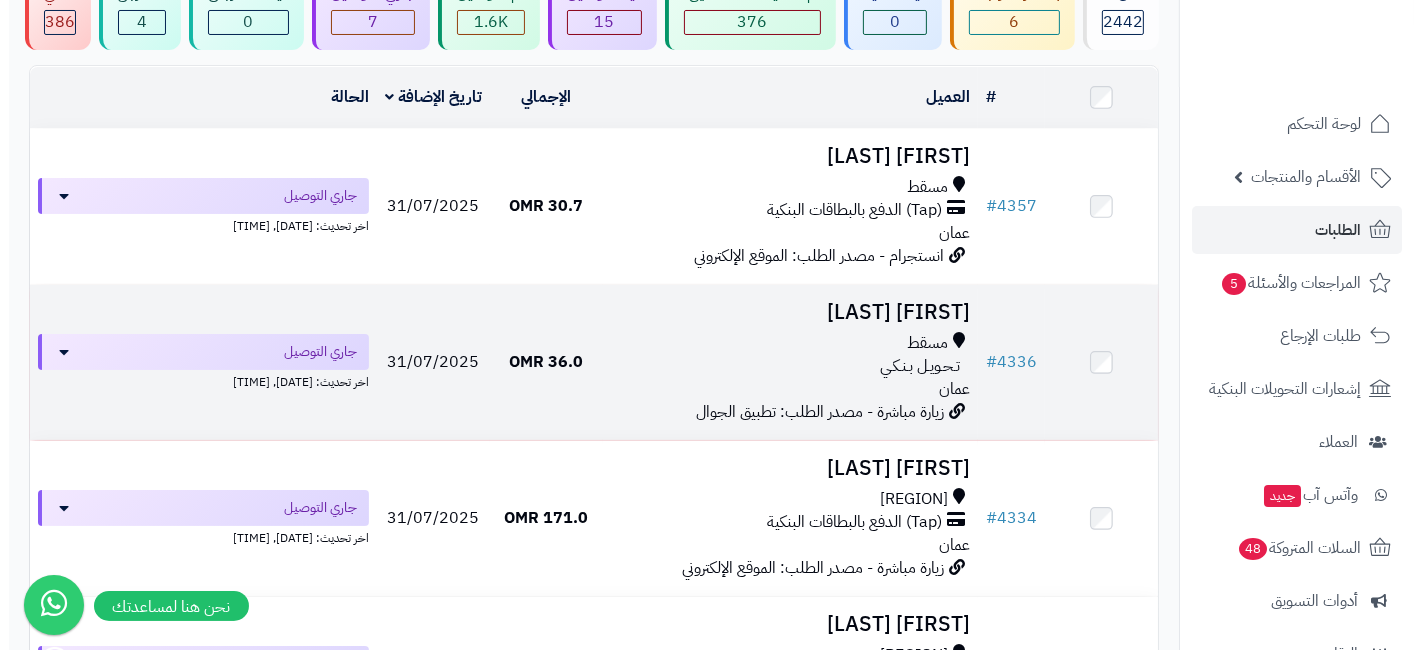 scroll, scrollTop: 222, scrollLeft: 0, axis: vertical 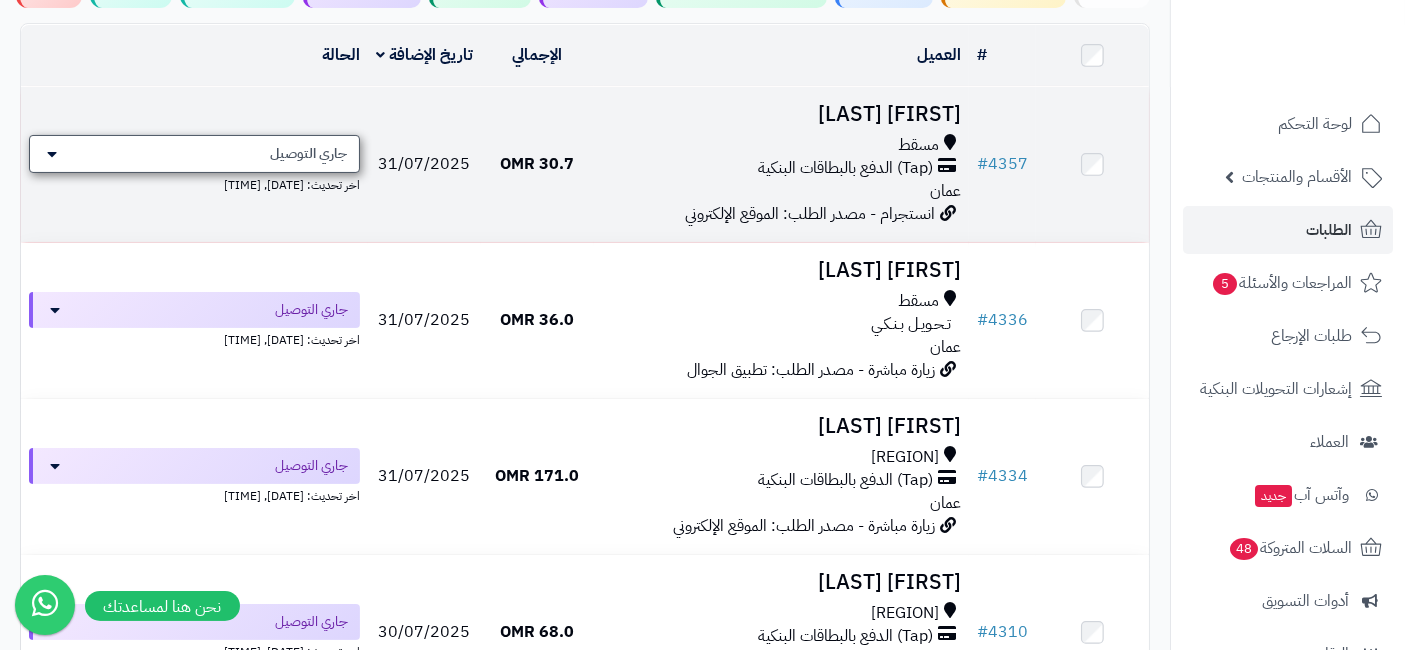 click on "جاري التوصيل" at bounding box center [194, 154] 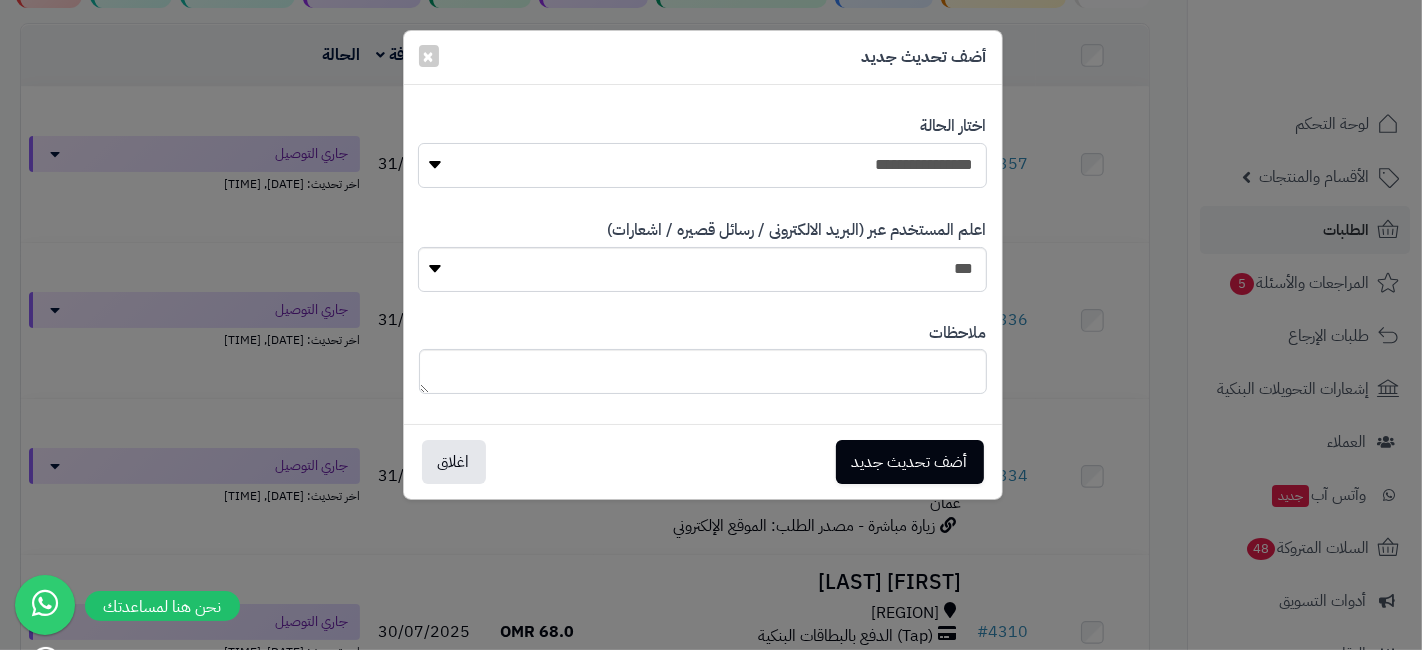 click on "**********" at bounding box center [702, 165] 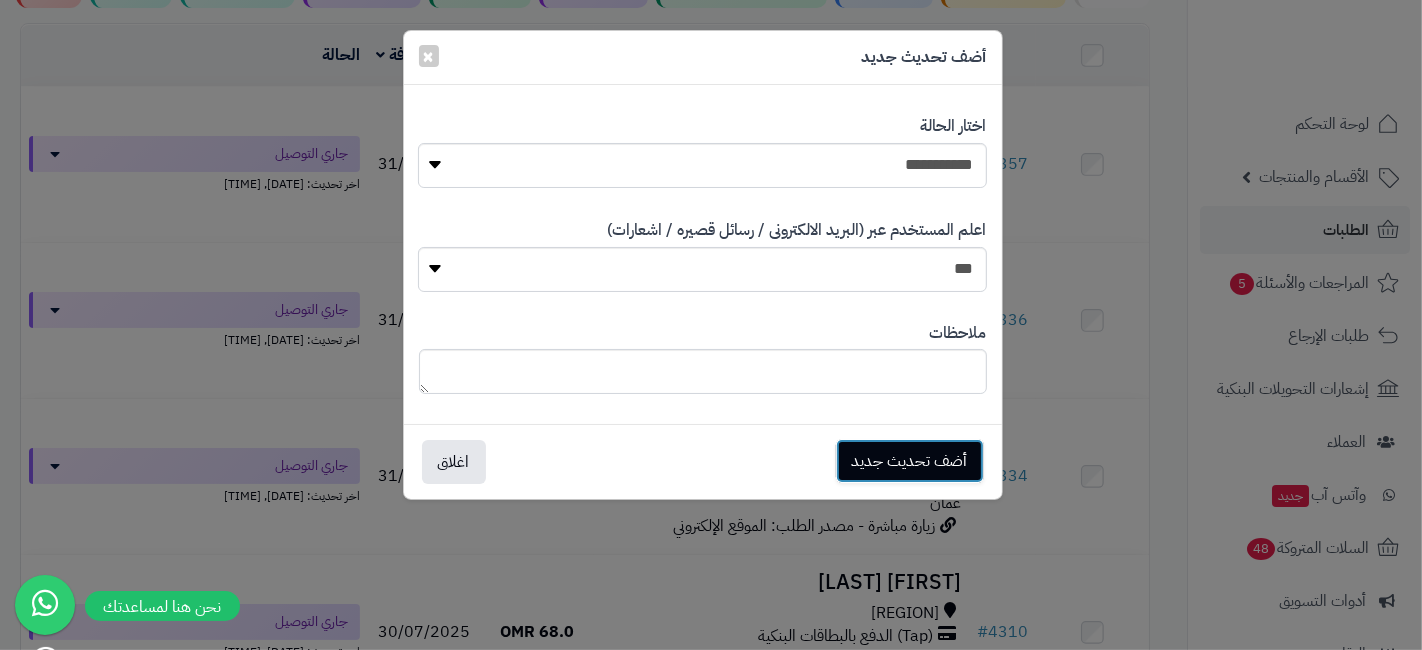 click on "أضف تحديث جديد" at bounding box center (910, 461) 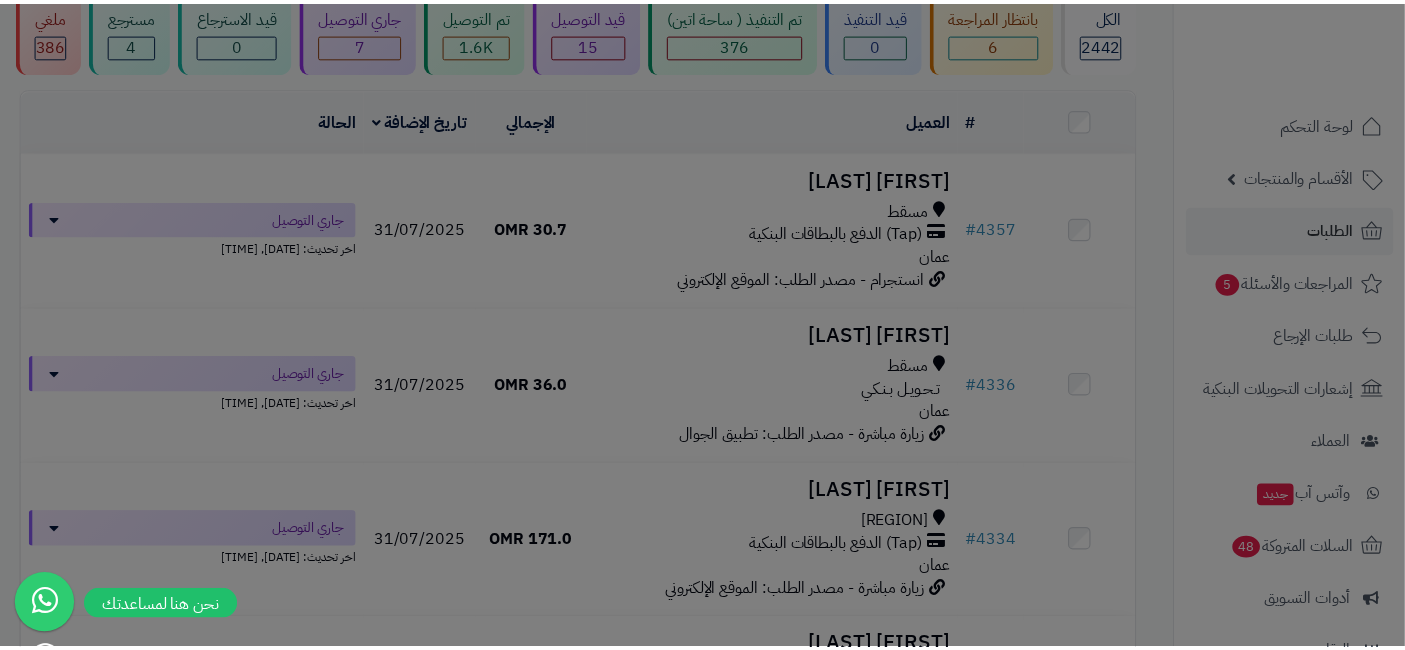 scroll, scrollTop: 286, scrollLeft: 0, axis: vertical 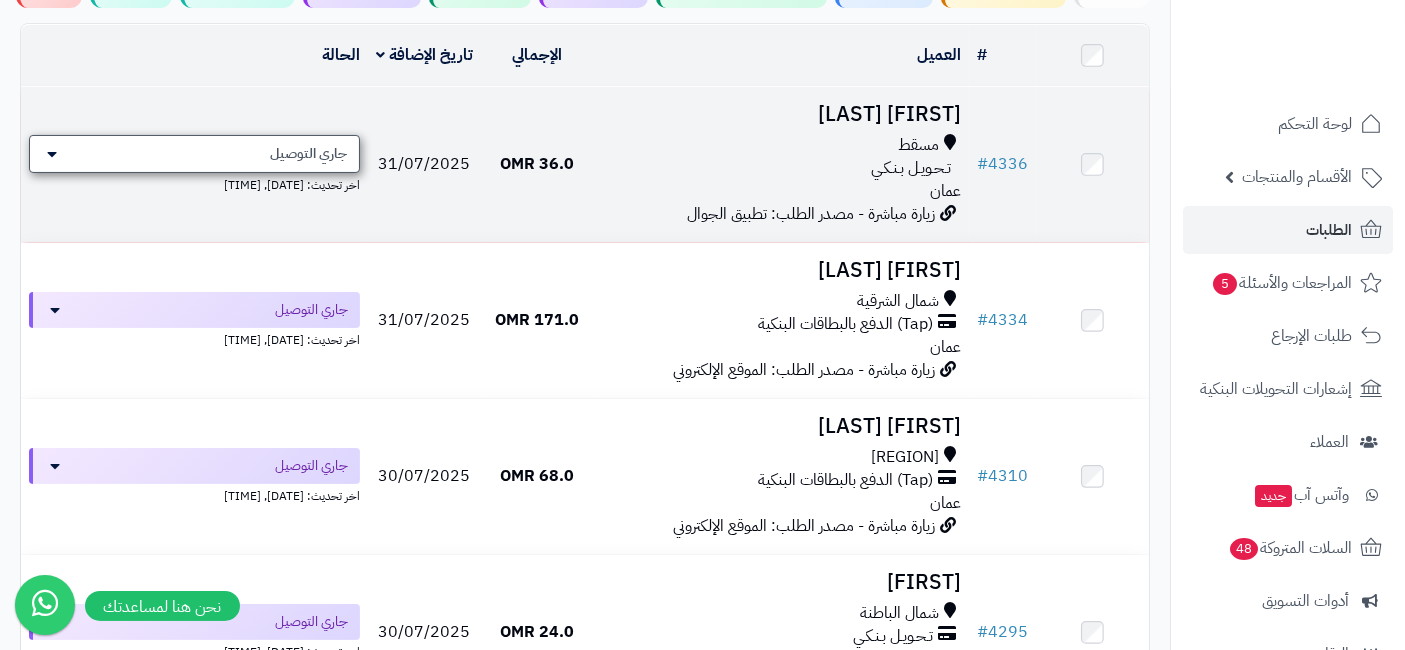 click on "جاري التوصيل" at bounding box center (308, 154) 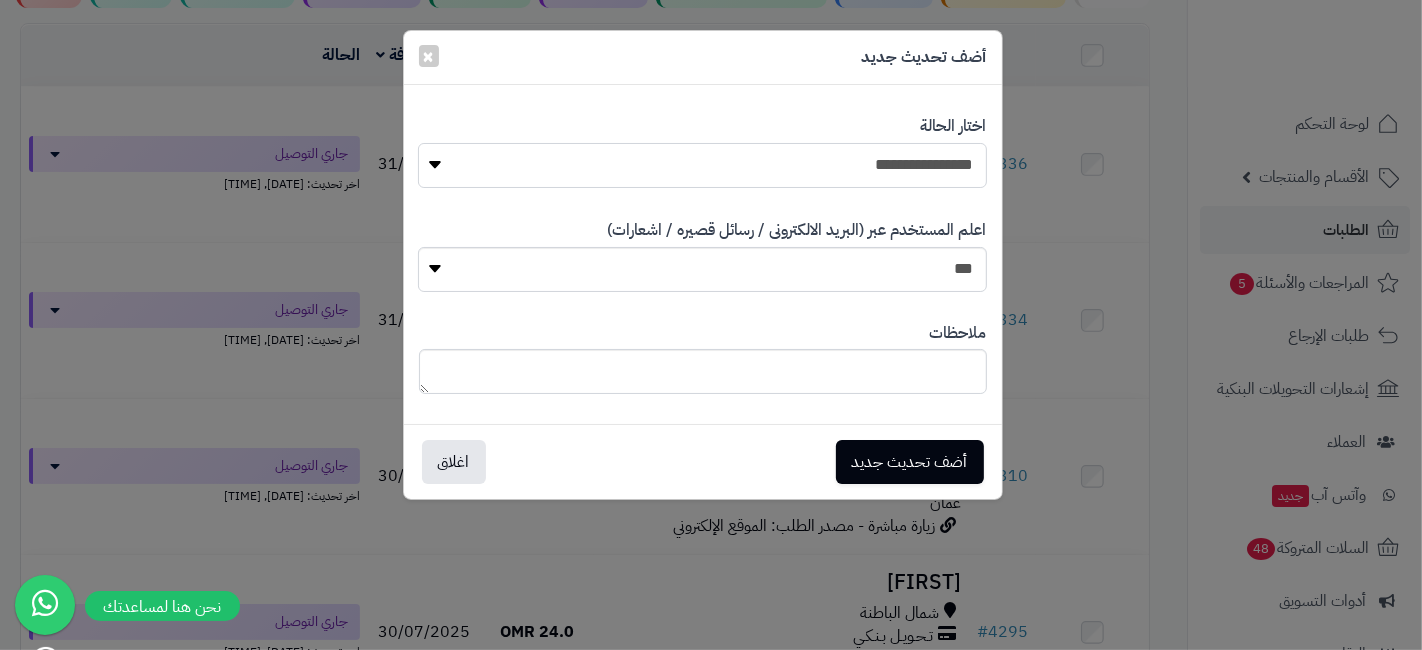 click on "**********" at bounding box center (702, 165) 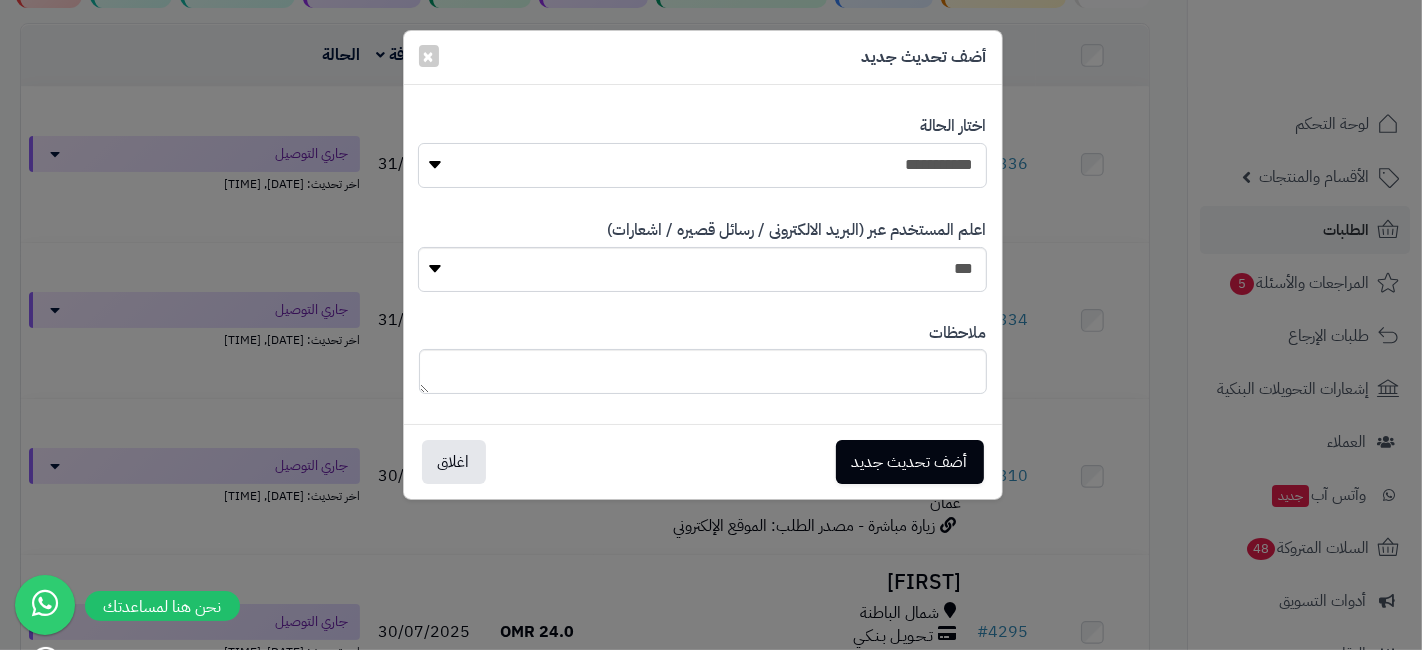 click on "**********" at bounding box center (702, 165) 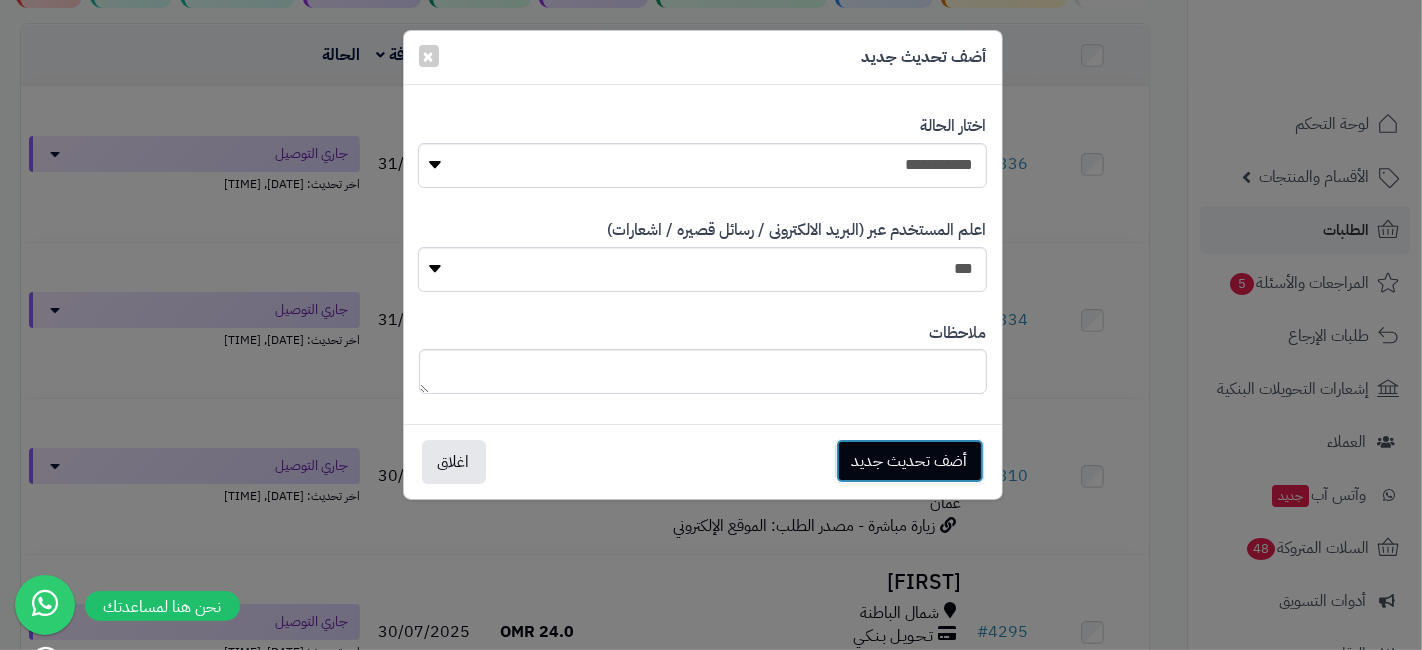 click on "أضف تحديث جديد" at bounding box center (910, 461) 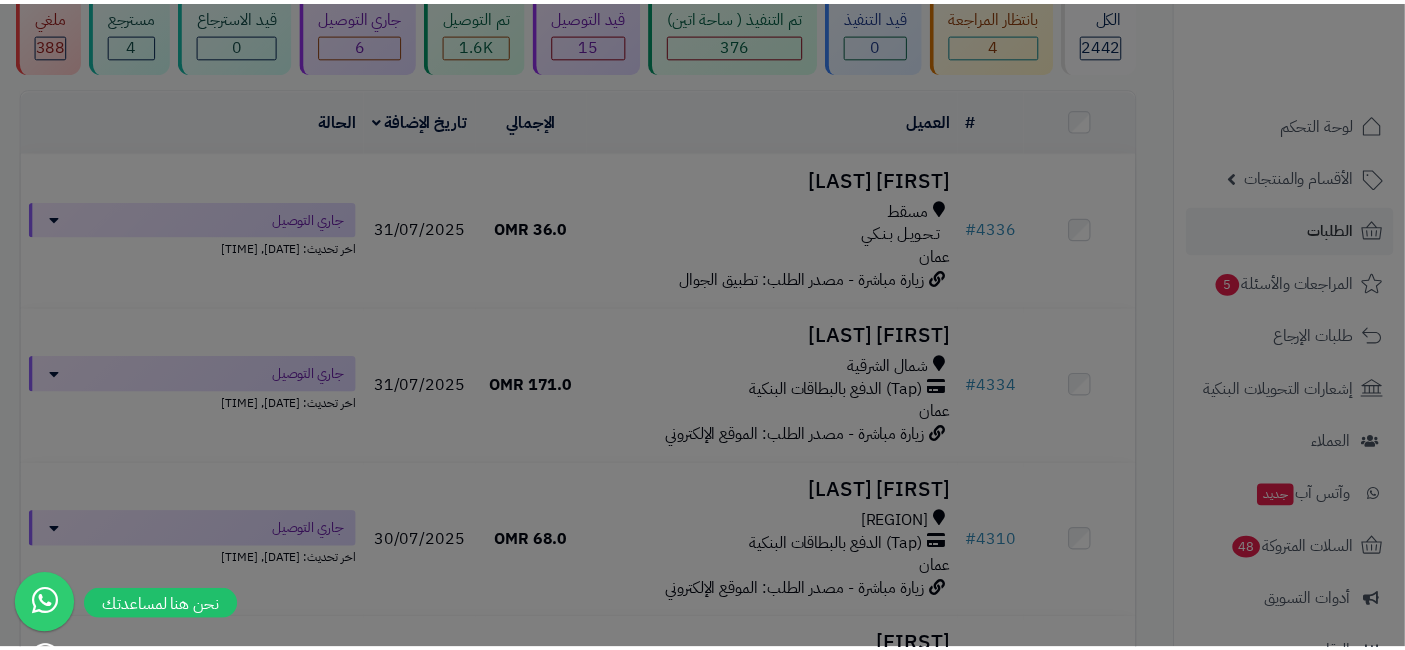 scroll, scrollTop: 286, scrollLeft: 0, axis: vertical 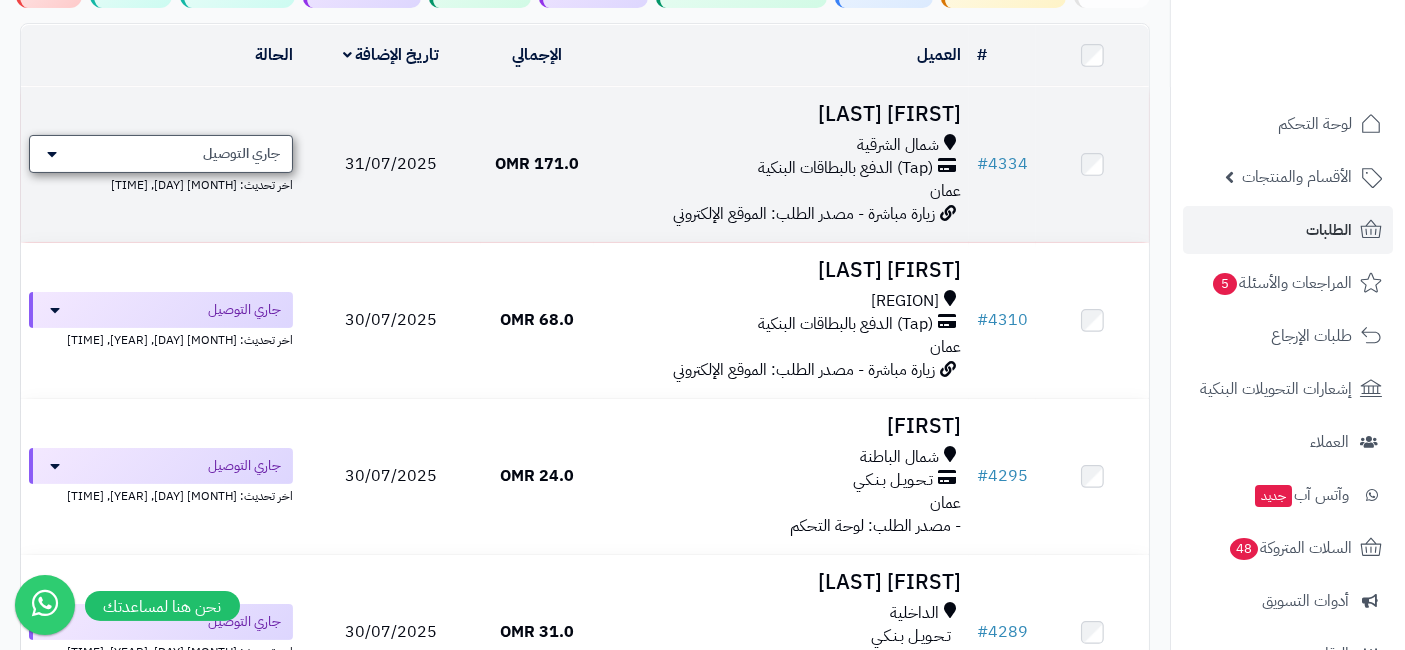 click on "جاري التوصيل" at bounding box center (241, 154) 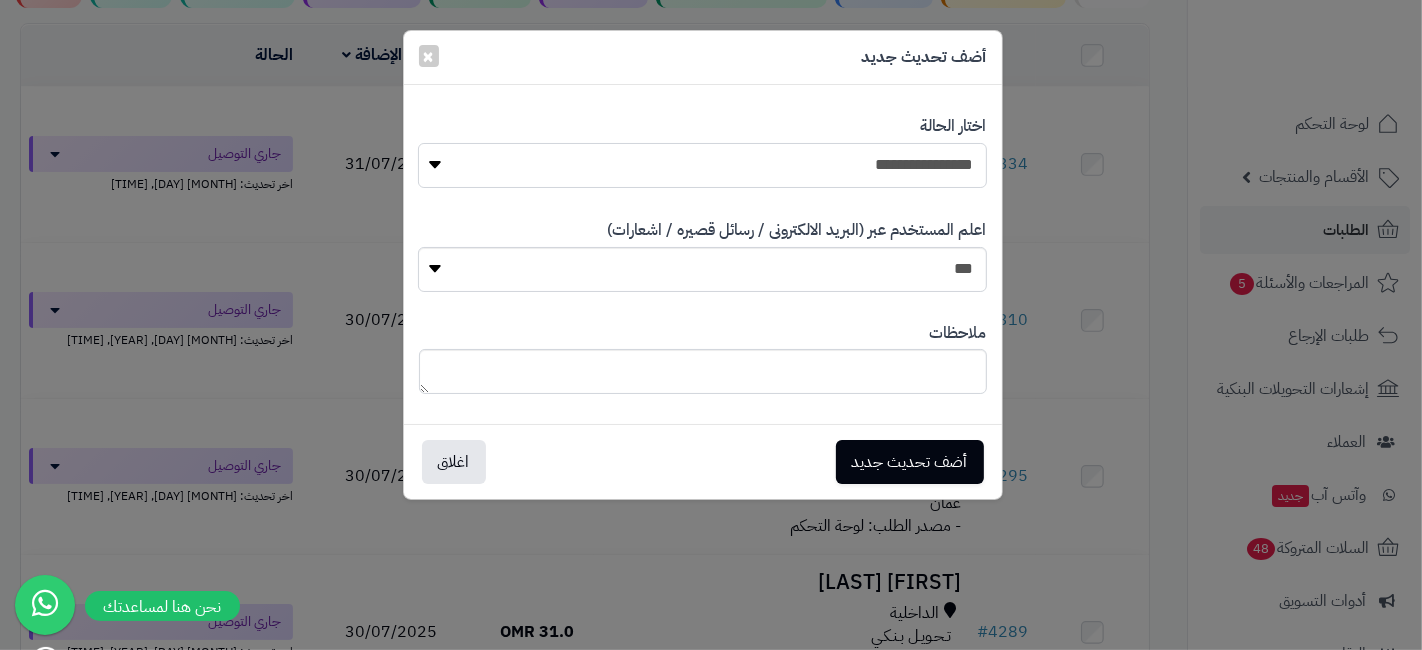 click on "**********" at bounding box center (702, 165) 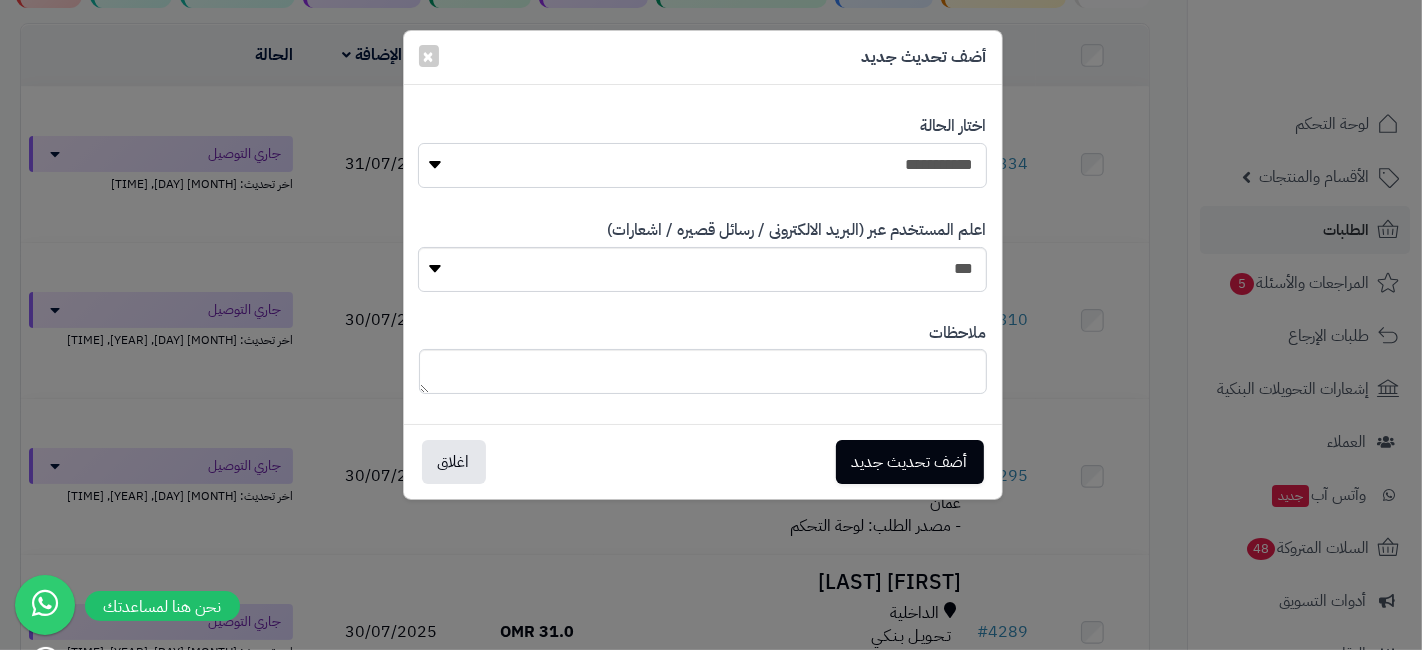 click on "**********" at bounding box center [702, 165] 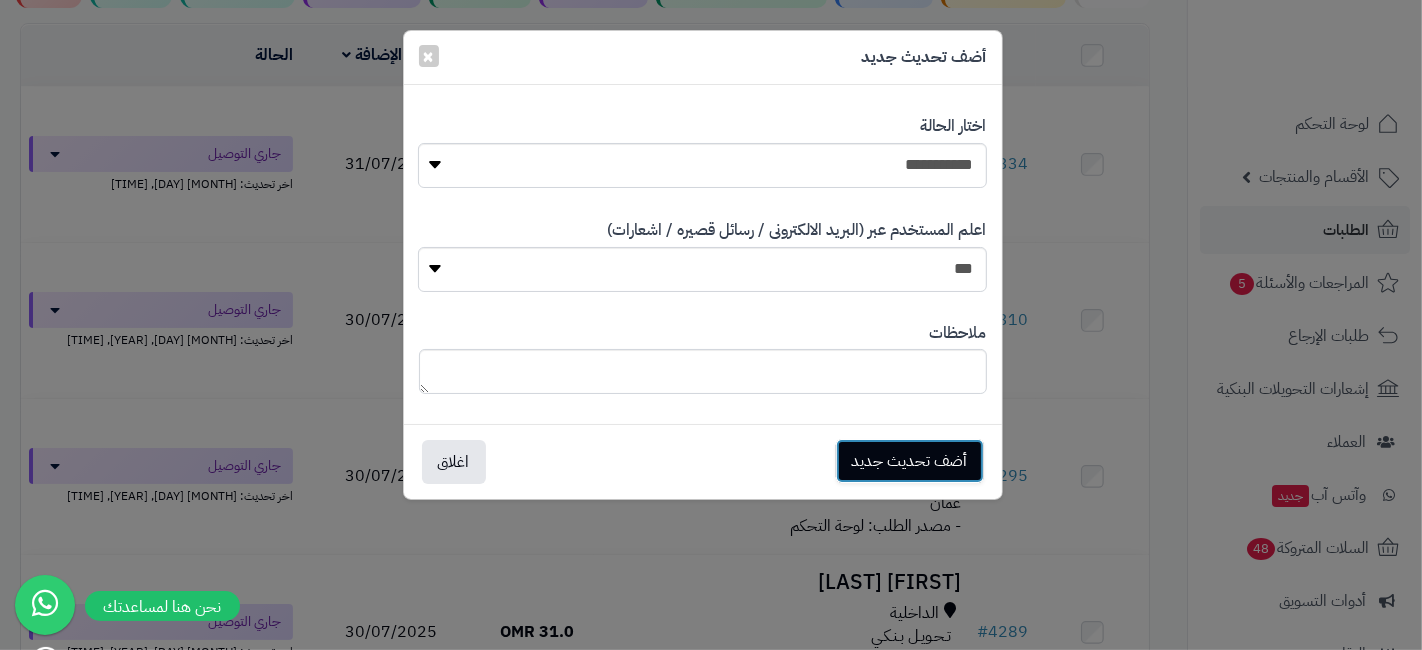 click on "أضف تحديث جديد" at bounding box center (910, 461) 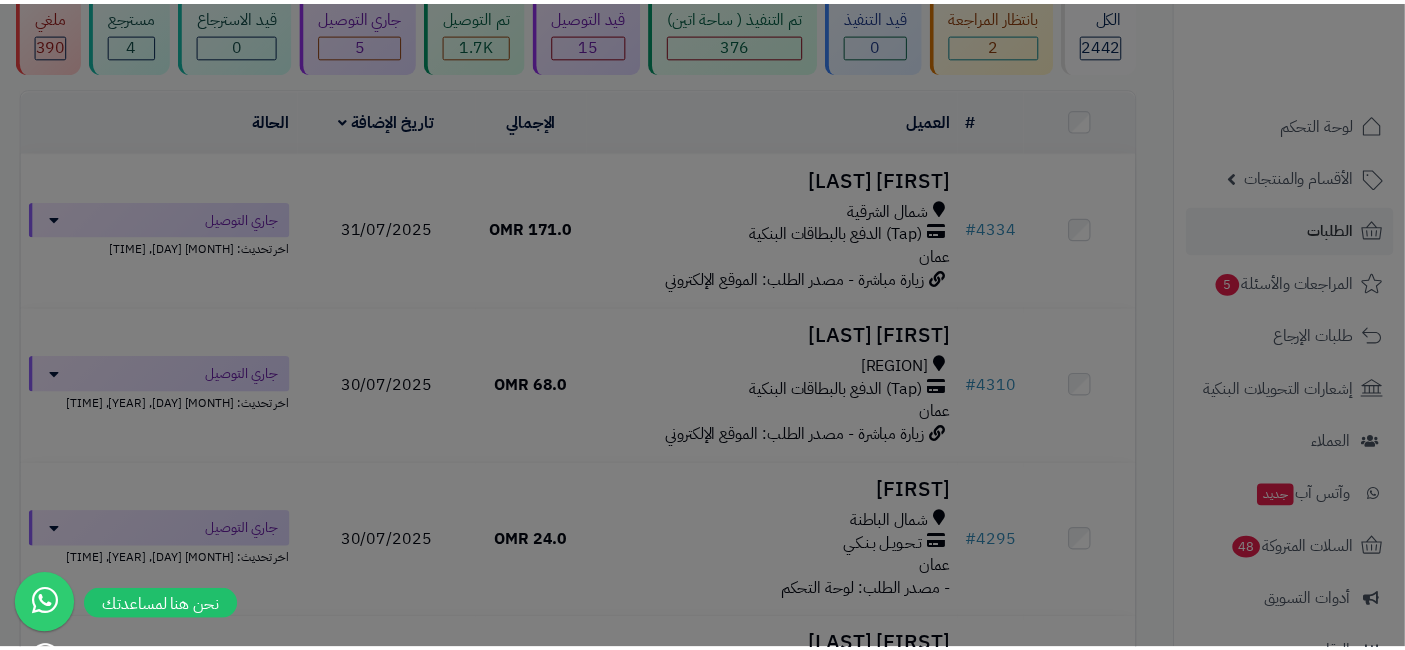 scroll, scrollTop: 286, scrollLeft: 0, axis: vertical 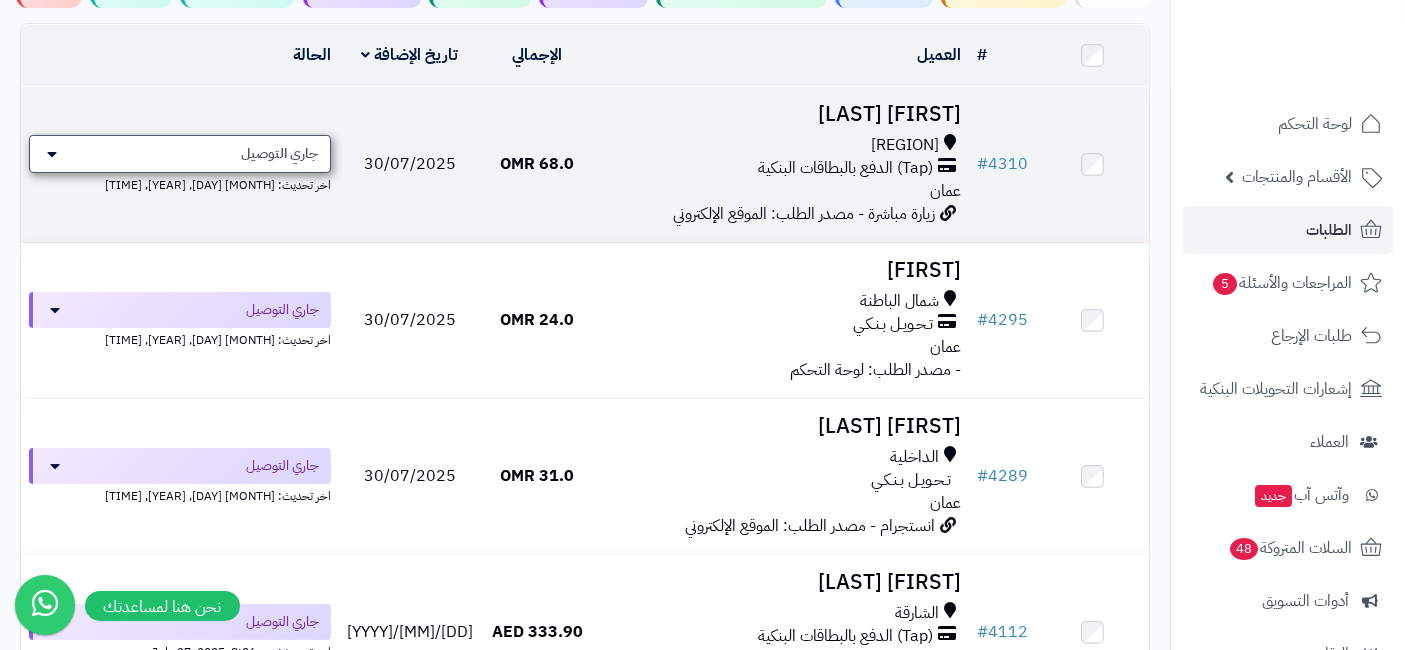 click on "جاري التوصيل" at bounding box center (180, 154) 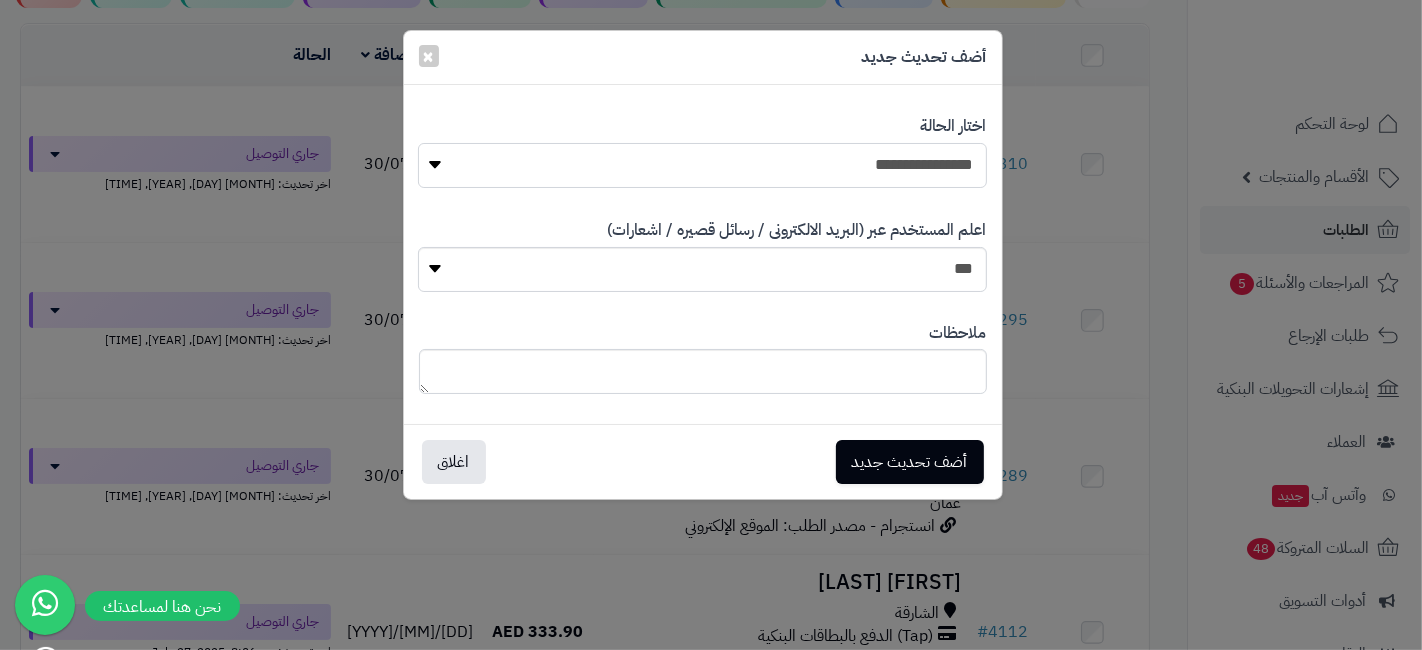 click on "**********" at bounding box center [702, 165] 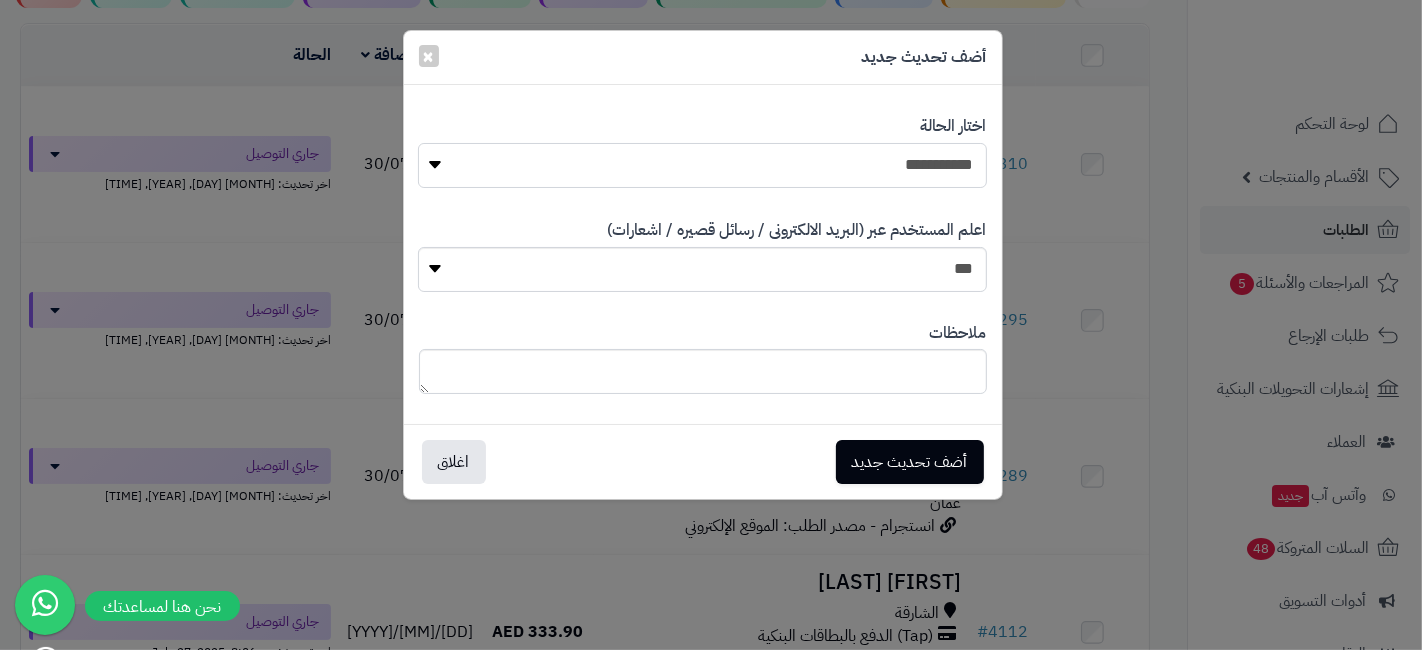 click on "**********" at bounding box center (702, 165) 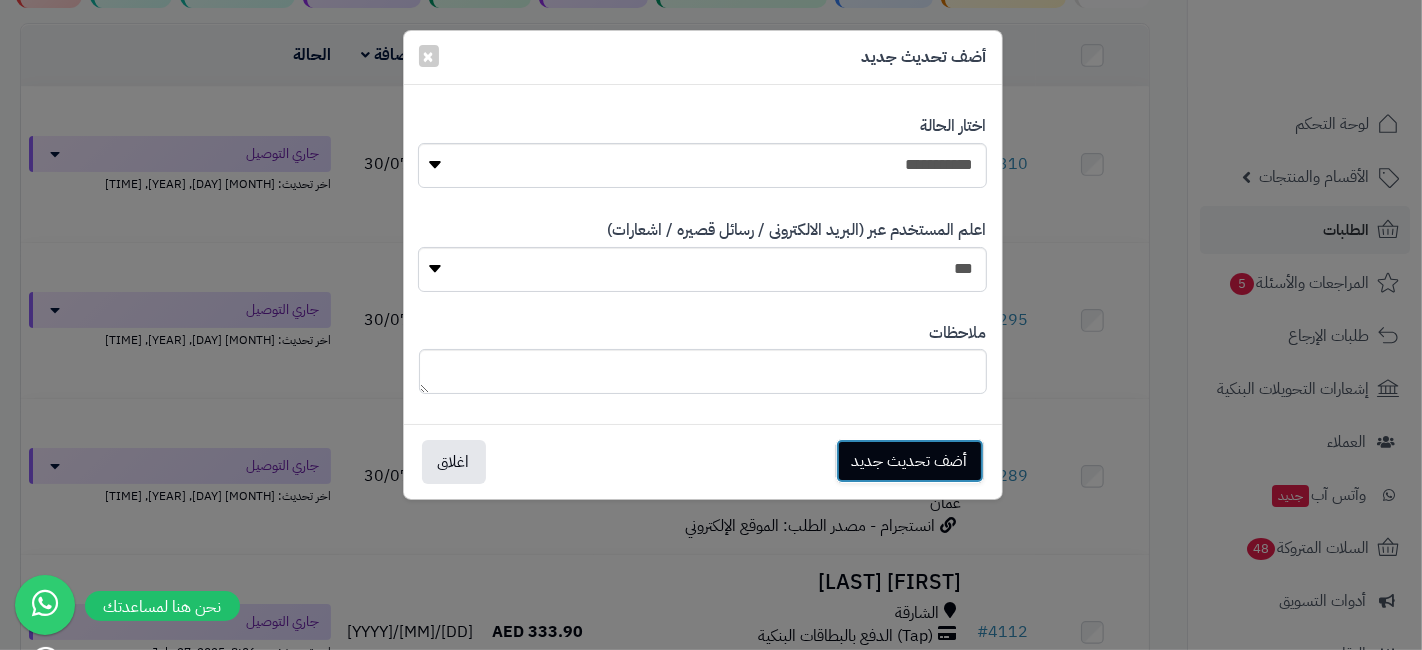 click on "أضف تحديث جديد" at bounding box center [910, 461] 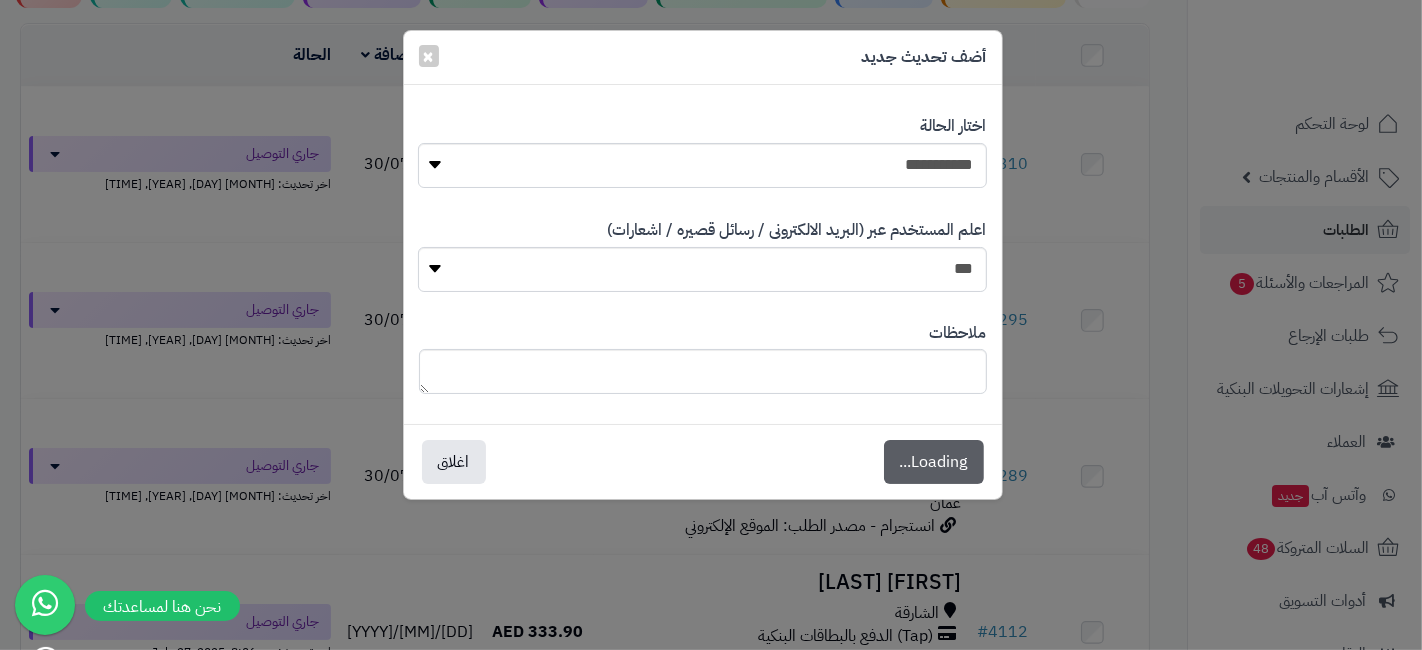 scroll, scrollTop: 286, scrollLeft: 0, axis: vertical 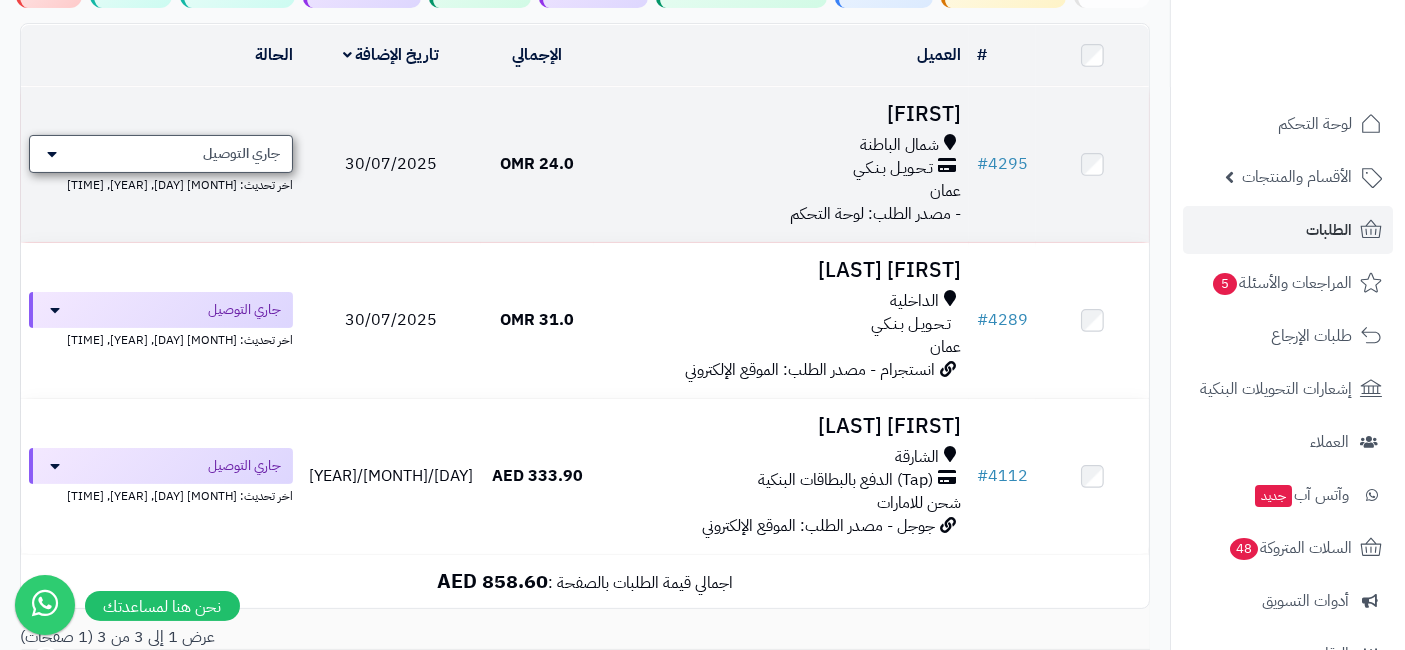 click on "جاري التوصيل" at bounding box center [241, 154] 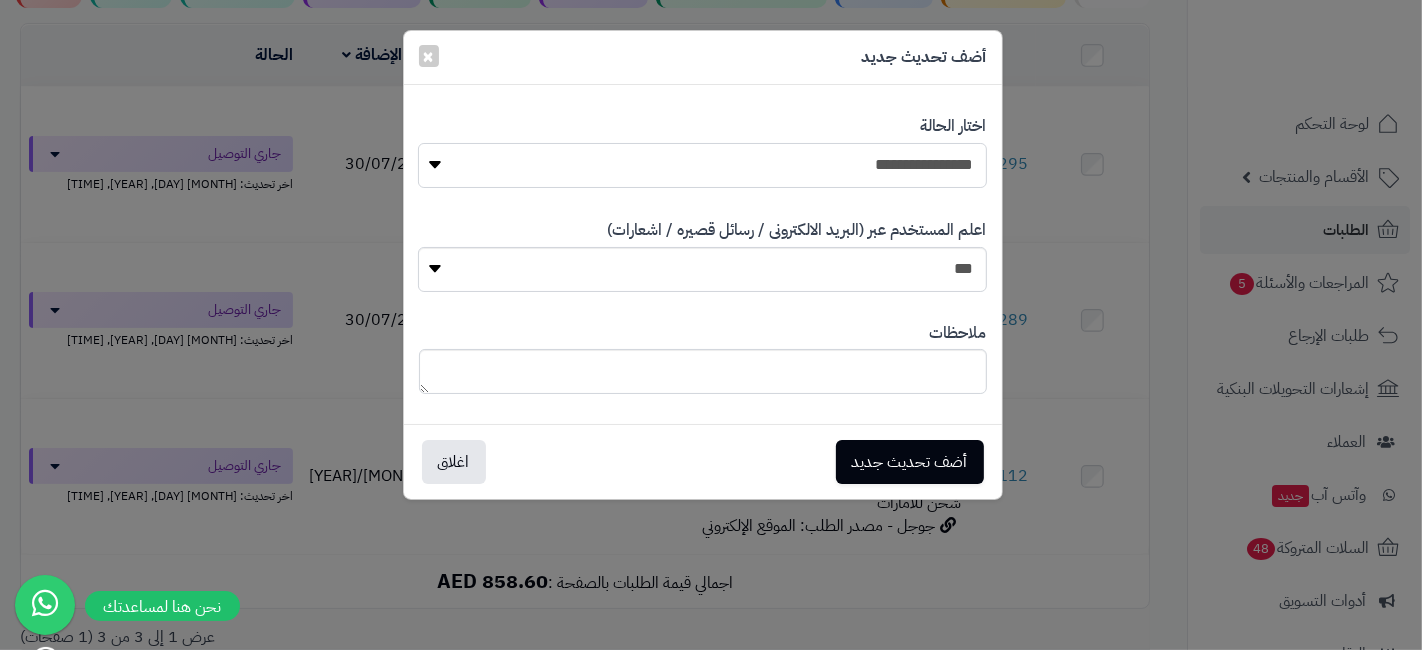 click on "**********" at bounding box center [702, 165] 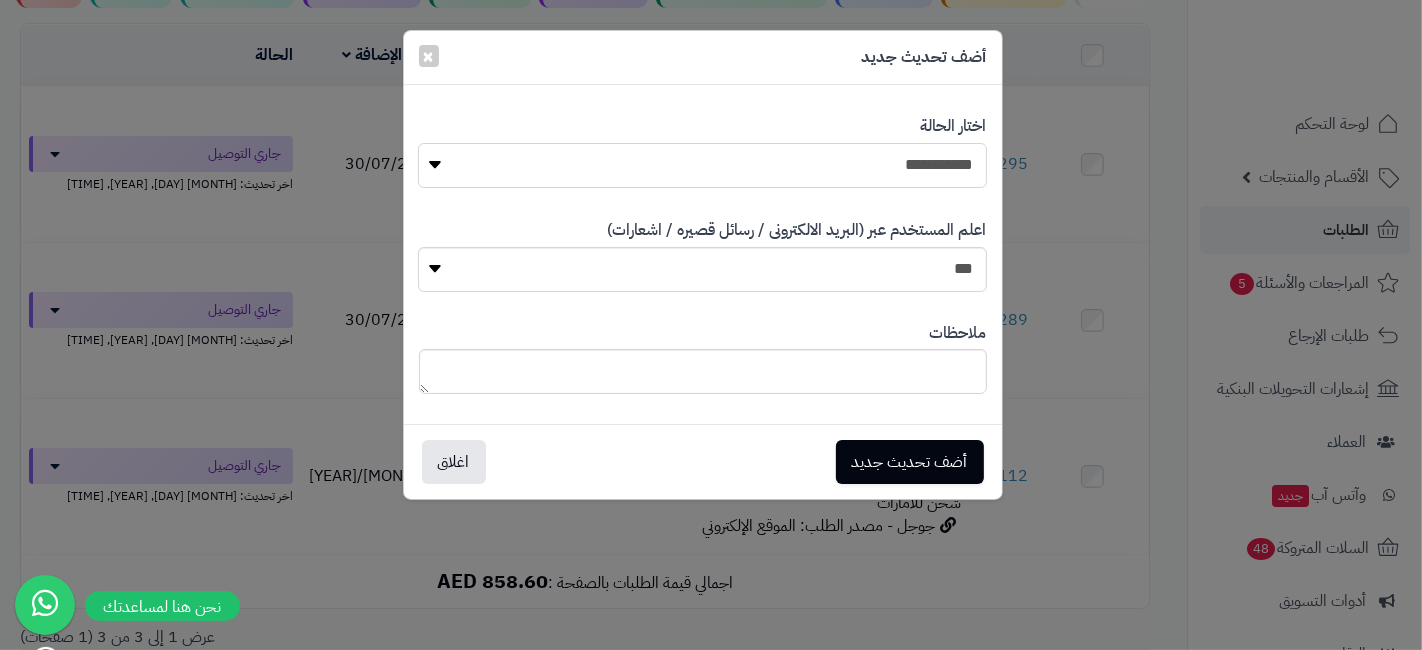 click on "**********" at bounding box center (702, 165) 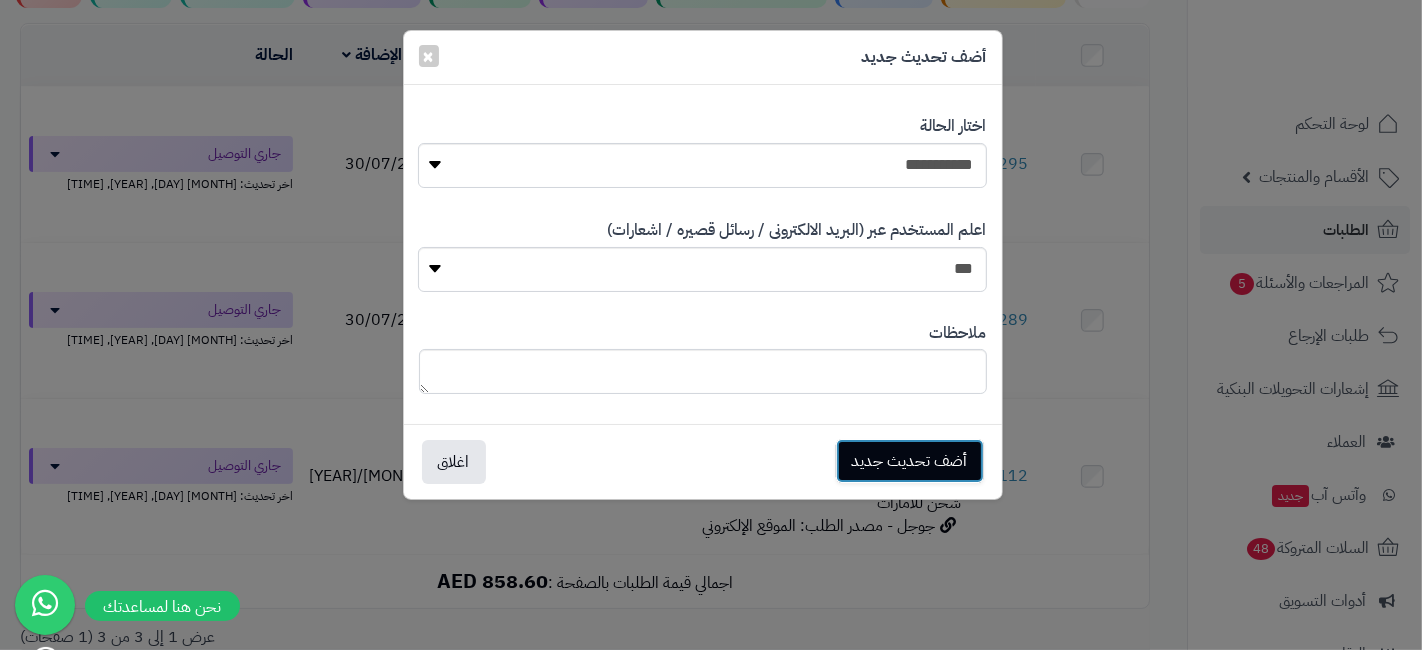 click on "أضف تحديث جديد" at bounding box center [910, 461] 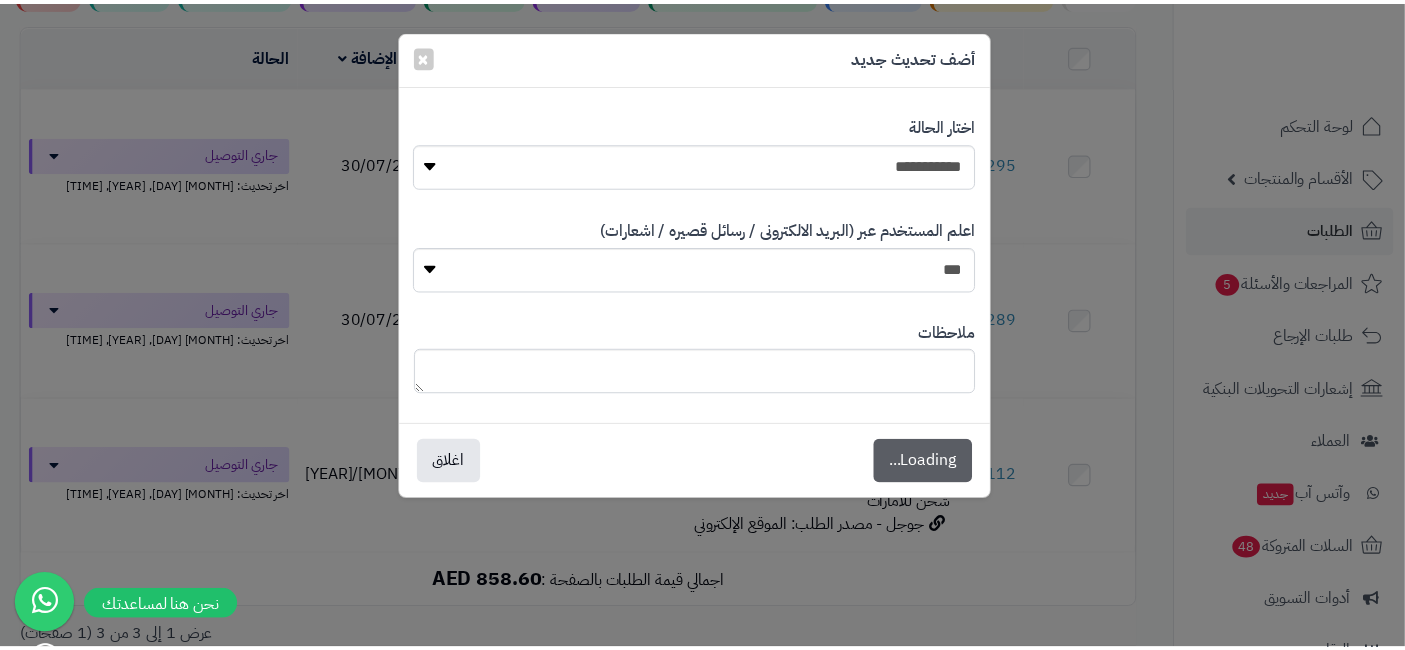 scroll, scrollTop: 286, scrollLeft: 0, axis: vertical 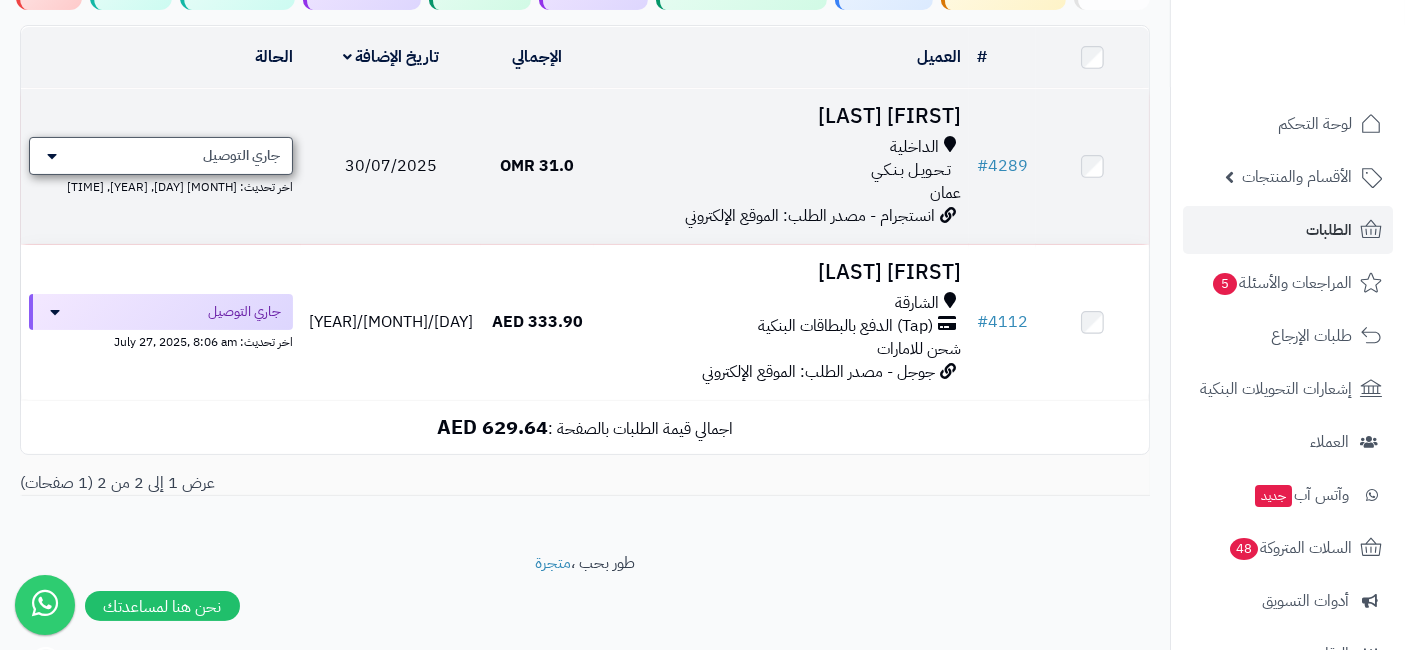 click on "جاري التوصيل" at bounding box center [241, 156] 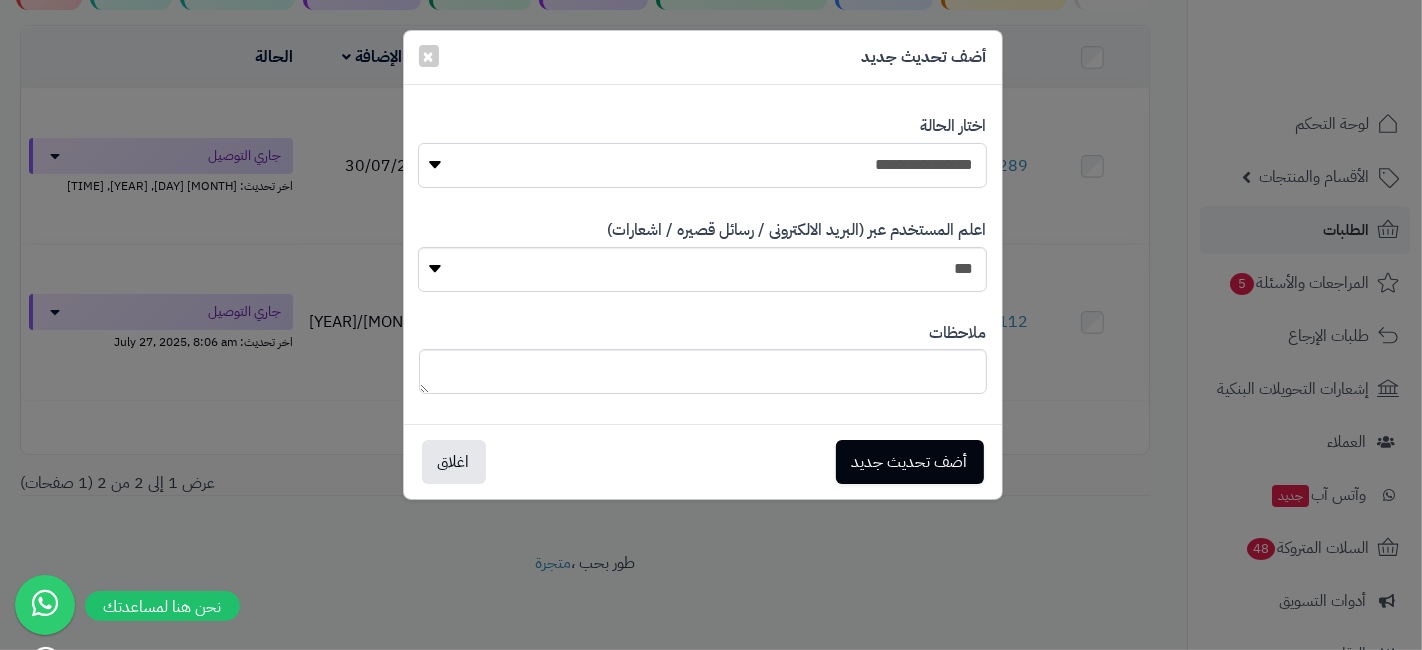 click on "**********" at bounding box center (702, 165) 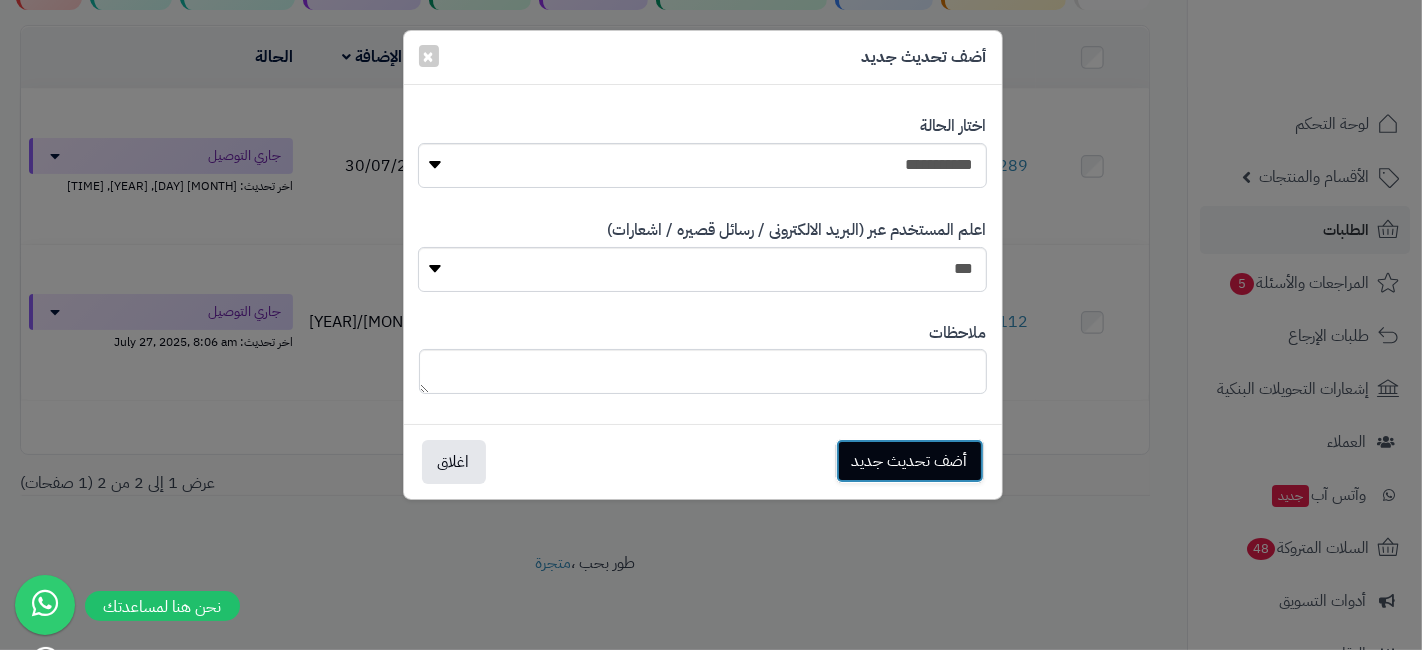 click on "أضف تحديث جديد" at bounding box center [910, 461] 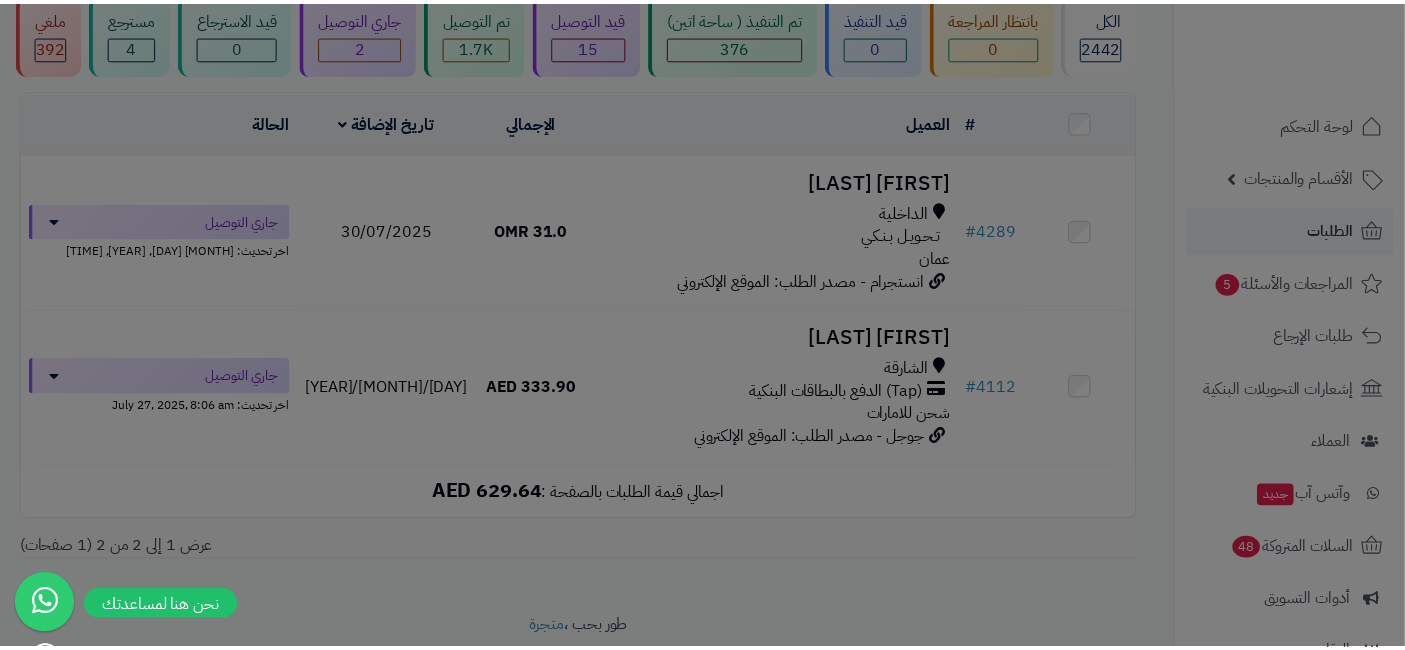 scroll, scrollTop: 283, scrollLeft: 0, axis: vertical 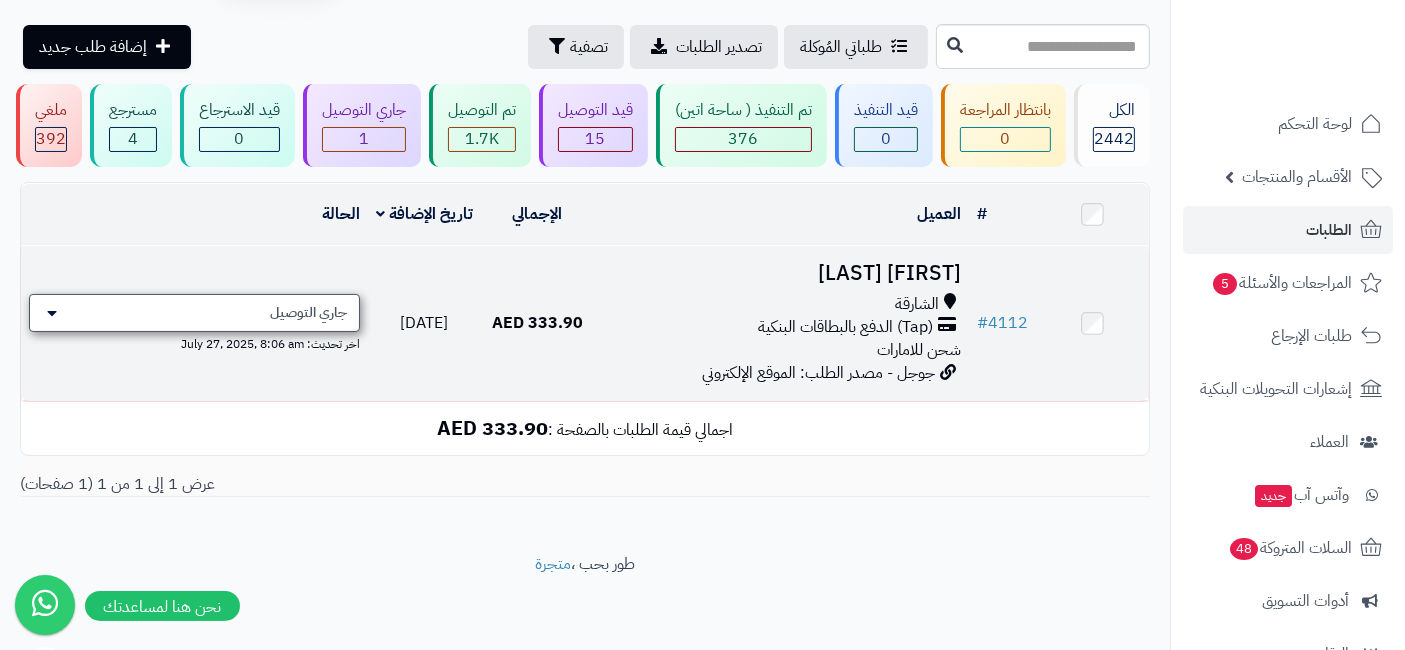 click on "جاري التوصيل" at bounding box center [308, 313] 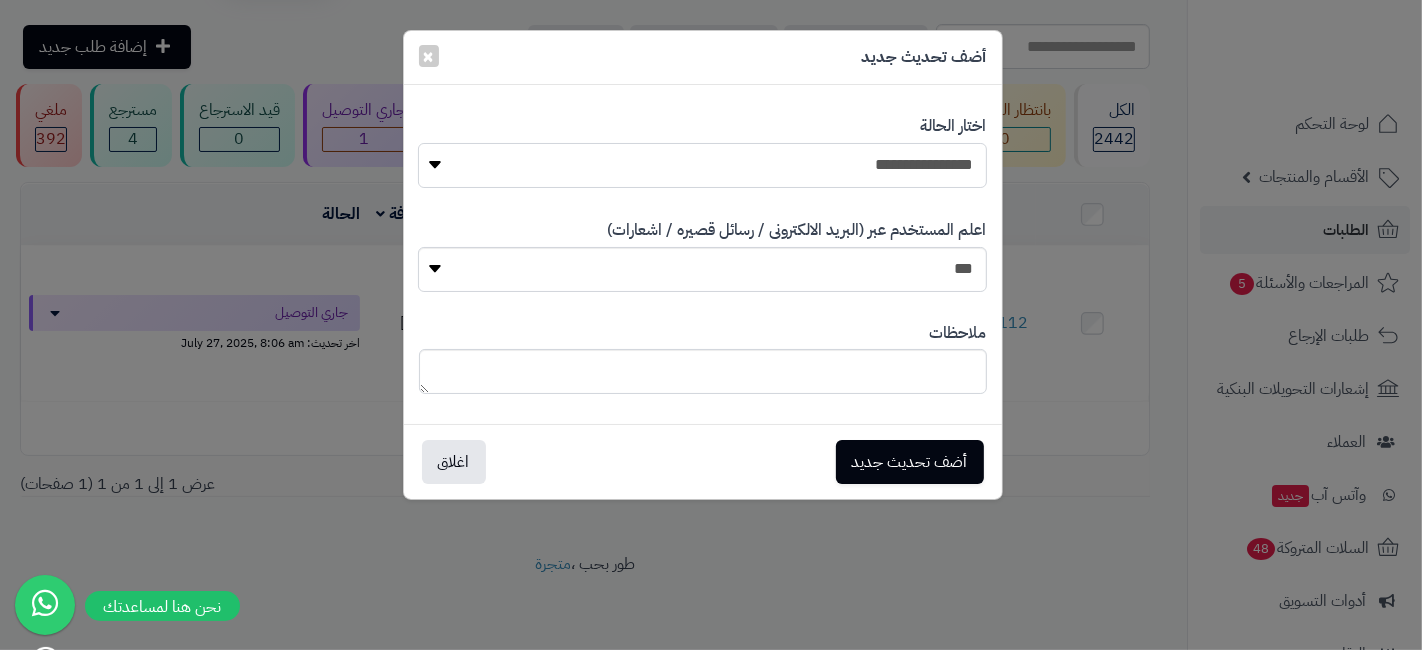 click on "**********" at bounding box center (702, 165) 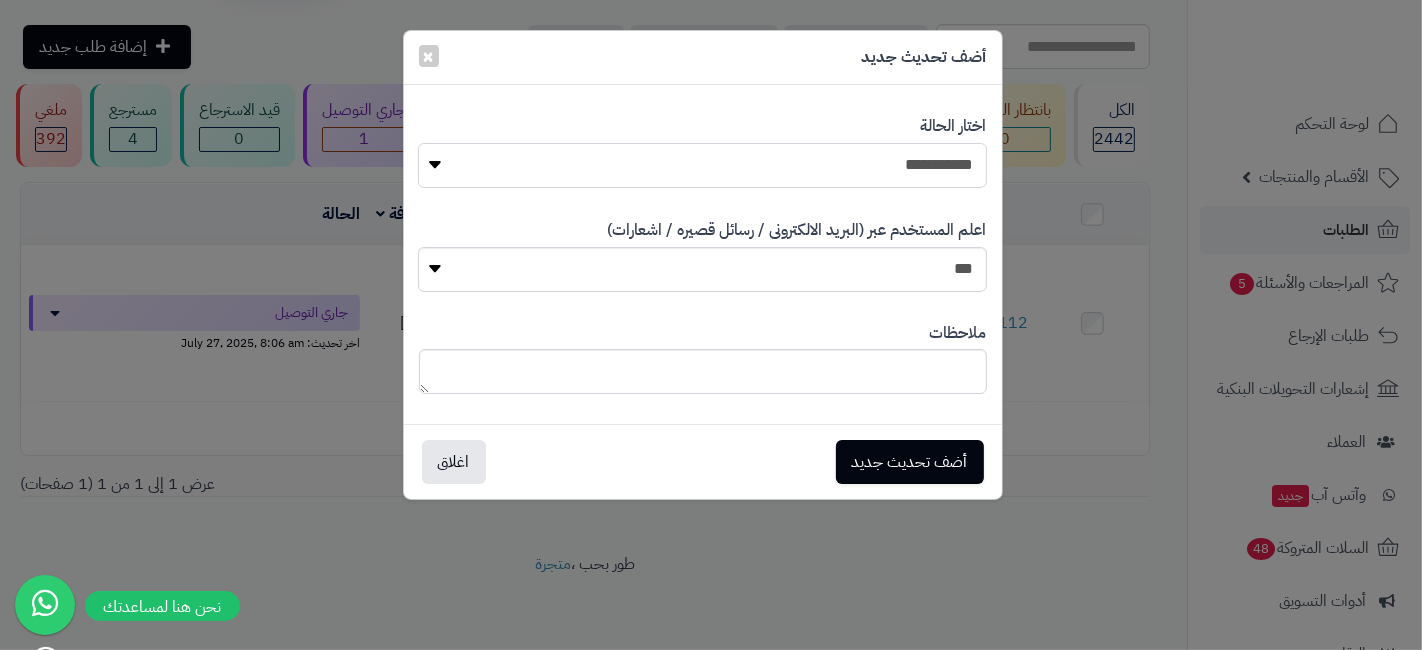 click on "**********" at bounding box center [702, 165] 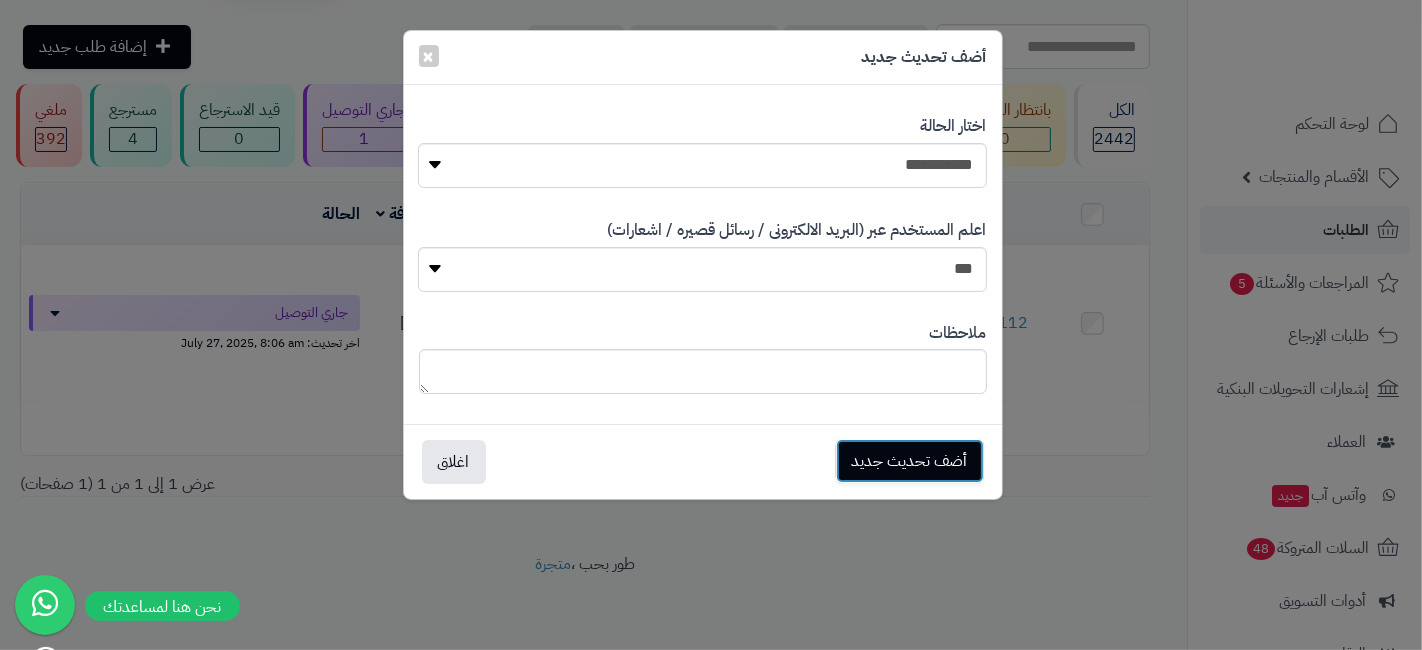 click on "أضف تحديث جديد" at bounding box center [910, 461] 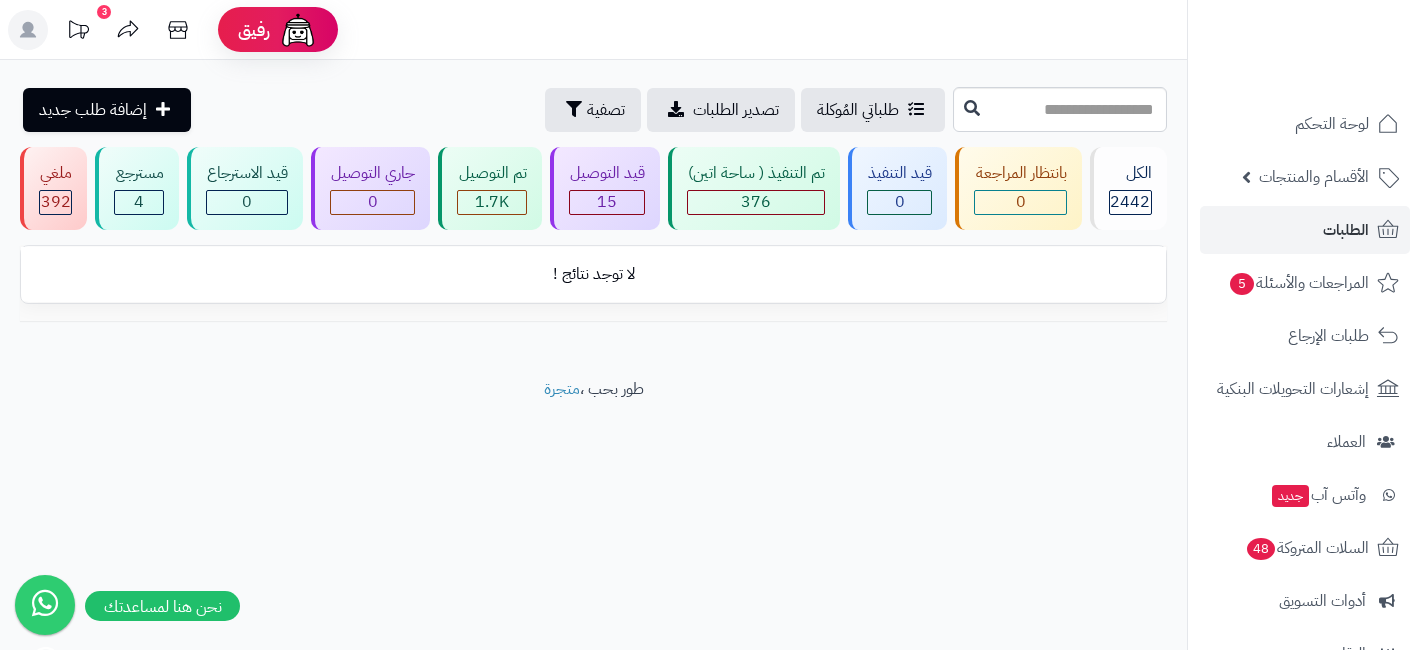 scroll, scrollTop: 0, scrollLeft: 0, axis: both 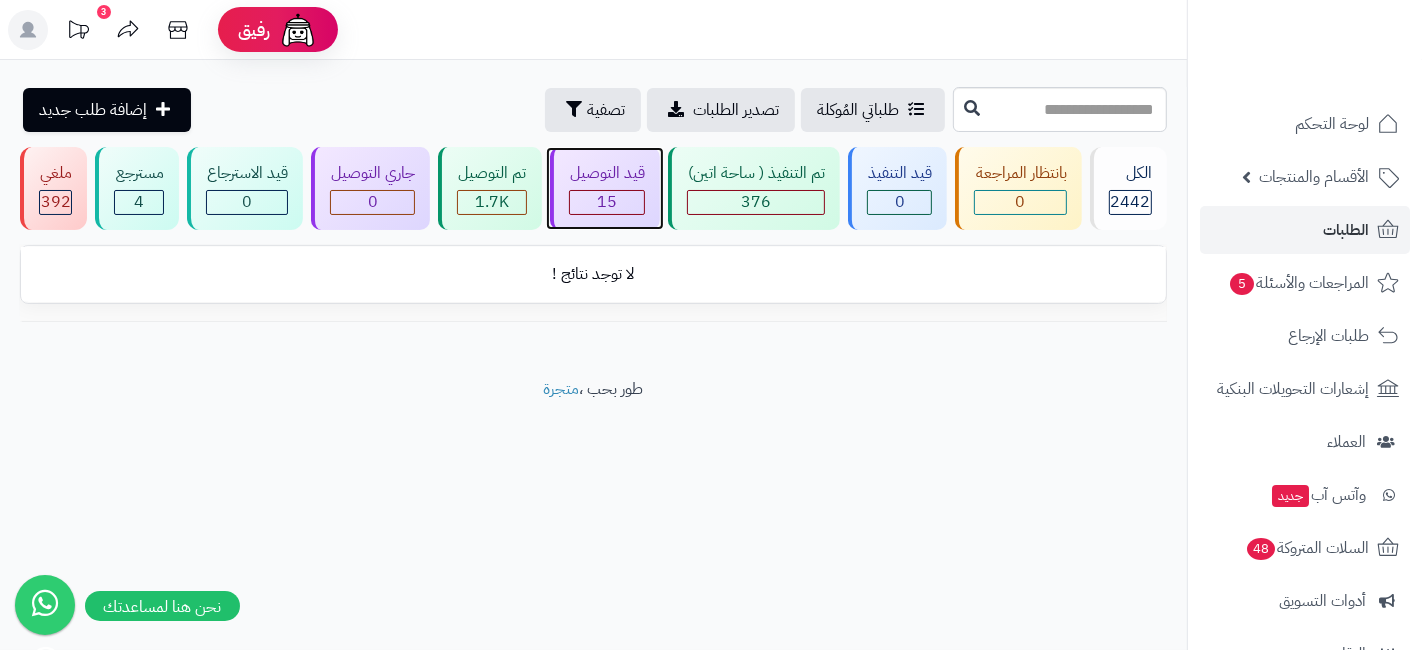 click on "15" at bounding box center (607, 202) 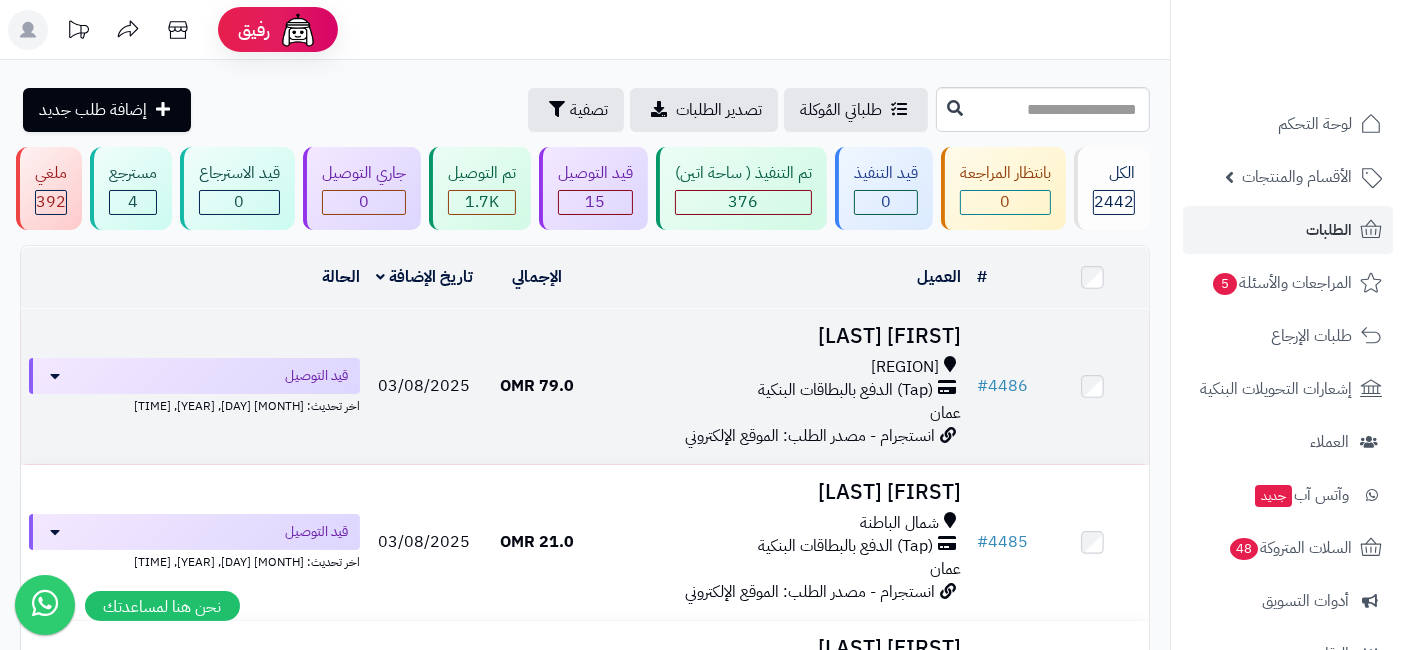 scroll, scrollTop: 333, scrollLeft: 0, axis: vertical 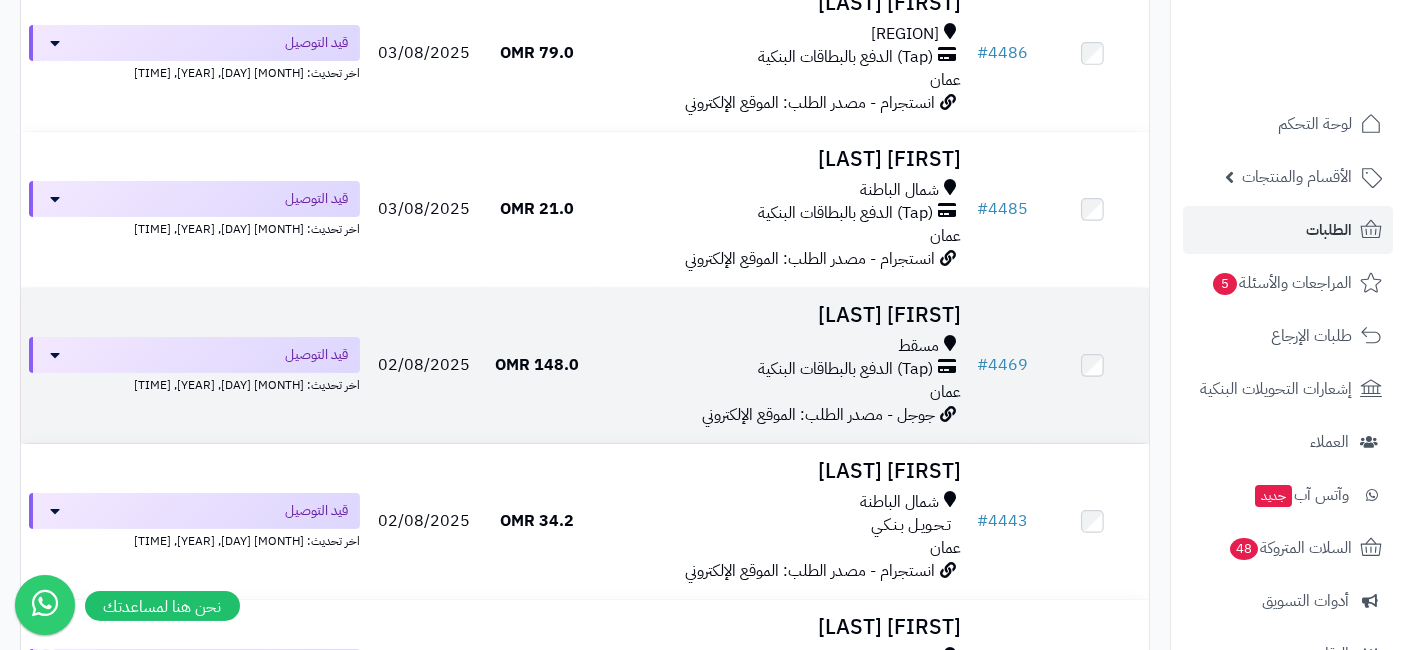 drag, startPoint x: 474, startPoint y: 352, endPoint x: 376, endPoint y: 363, distance: 98.61542 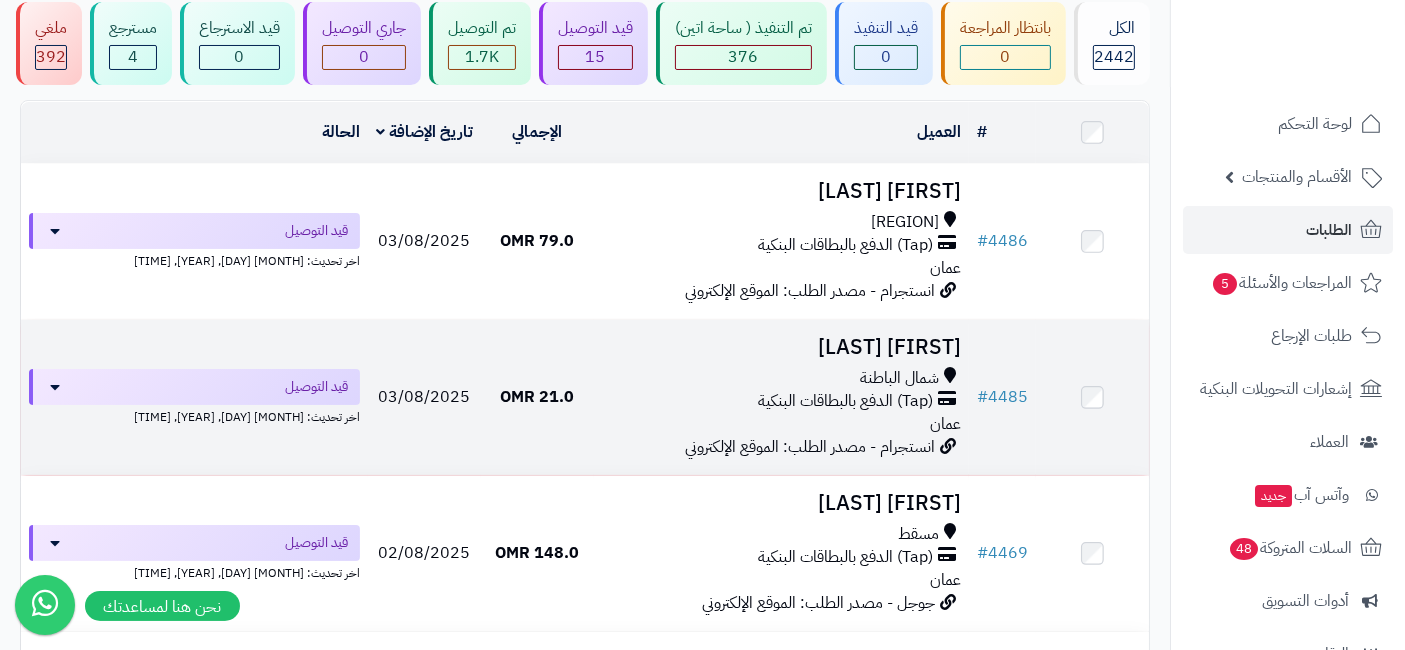 scroll, scrollTop: 111, scrollLeft: 0, axis: vertical 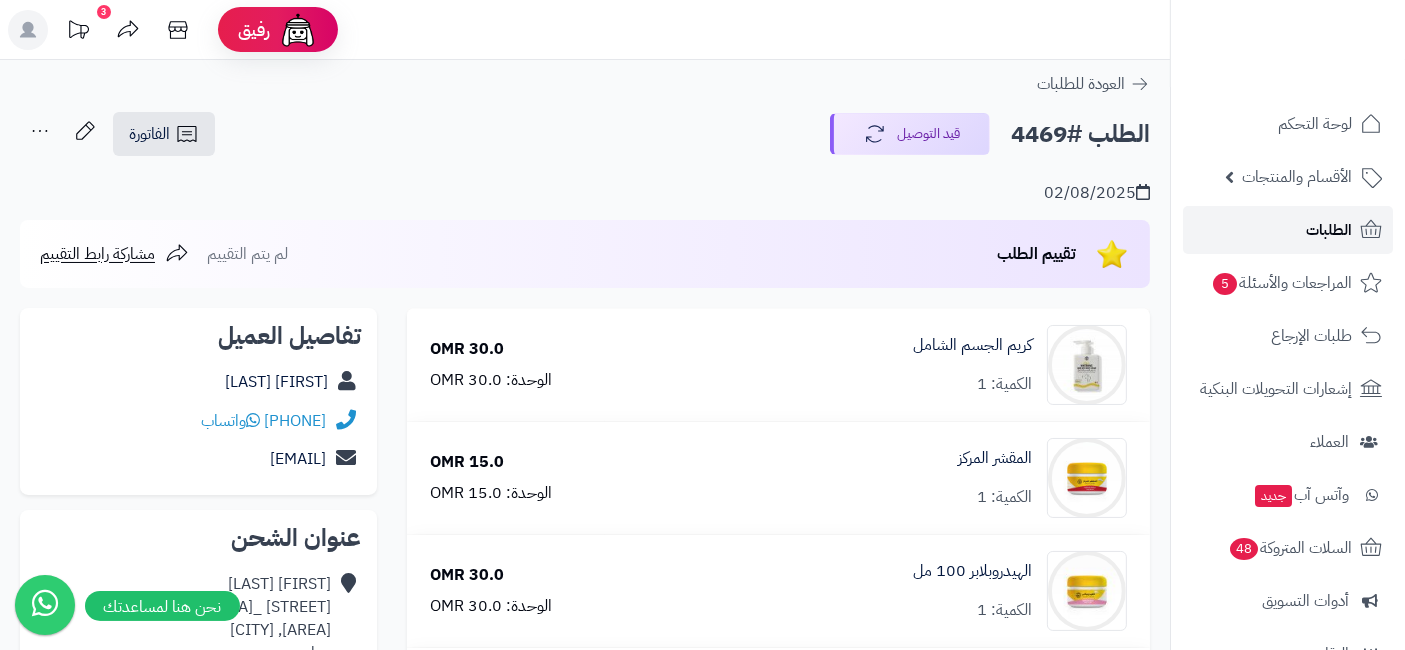 click on "الطلبات" at bounding box center (1288, 230) 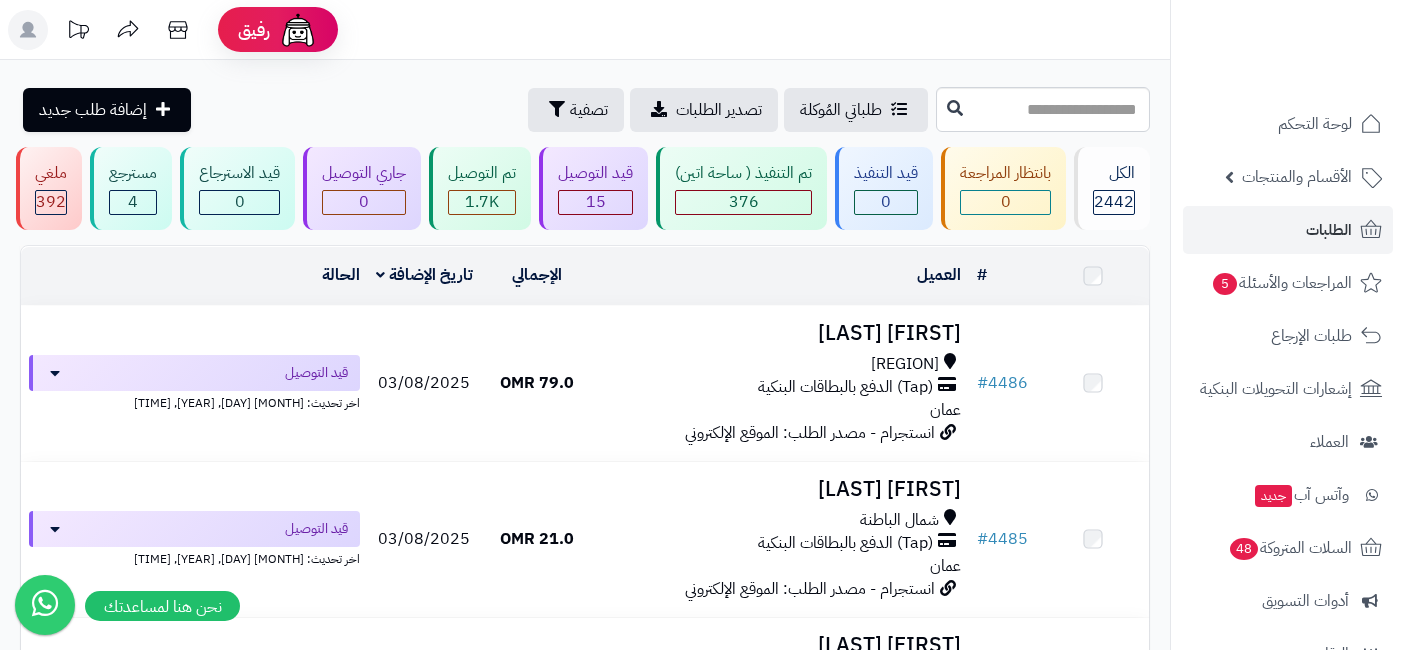 scroll, scrollTop: 0, scrollLeft: 0, axis: both 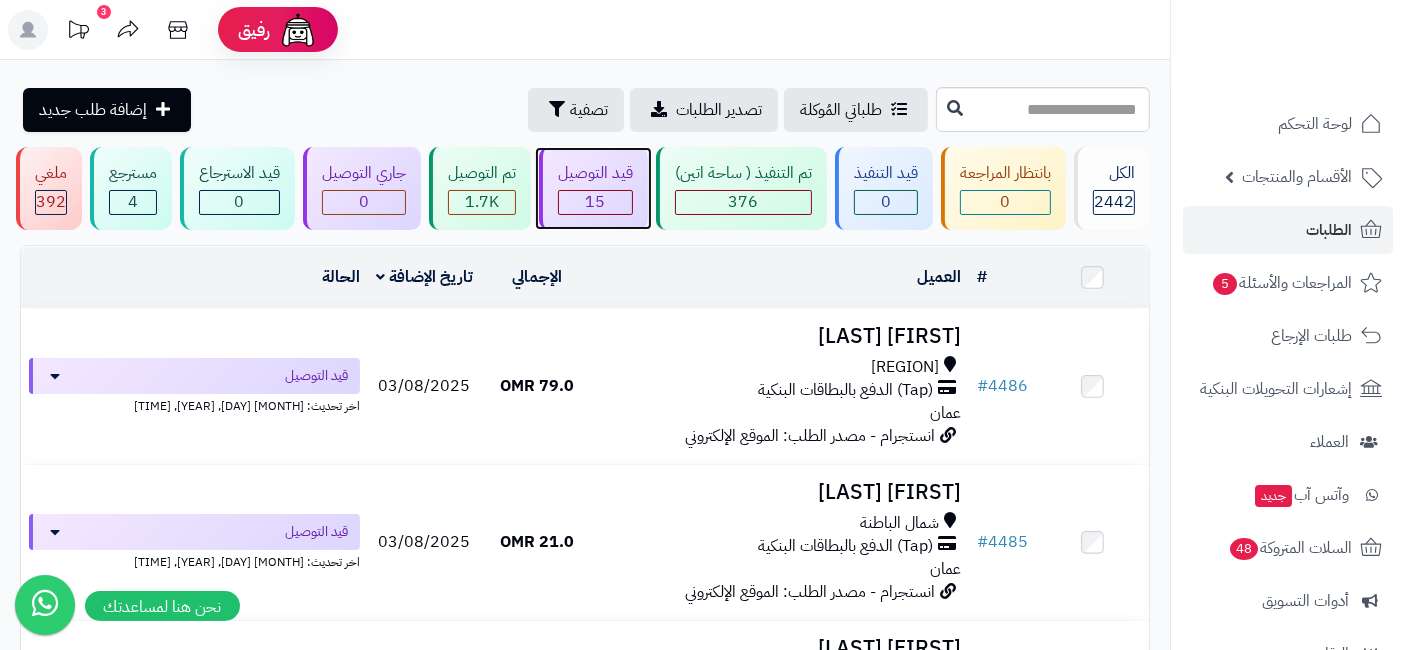 click on "15" at bounding box center (595, 202) 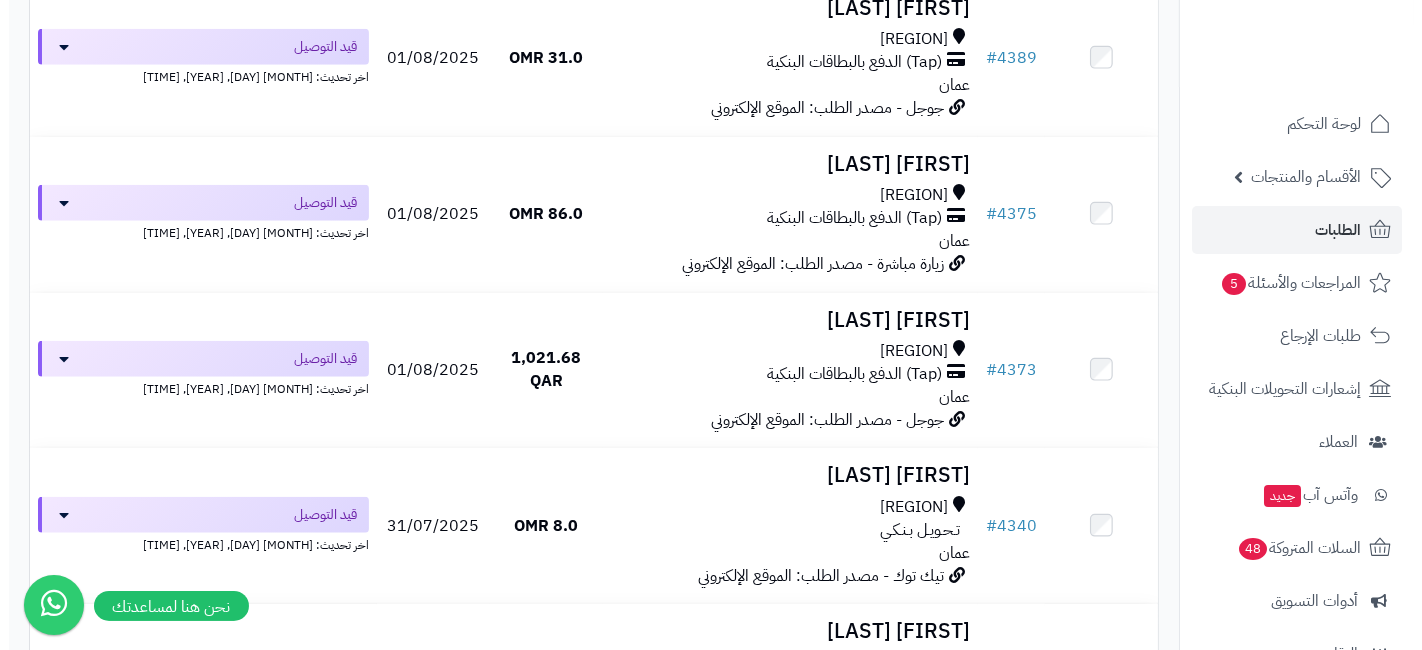 scroll, scrollTop: 2253, scrollLeft: 0, axis: vertical 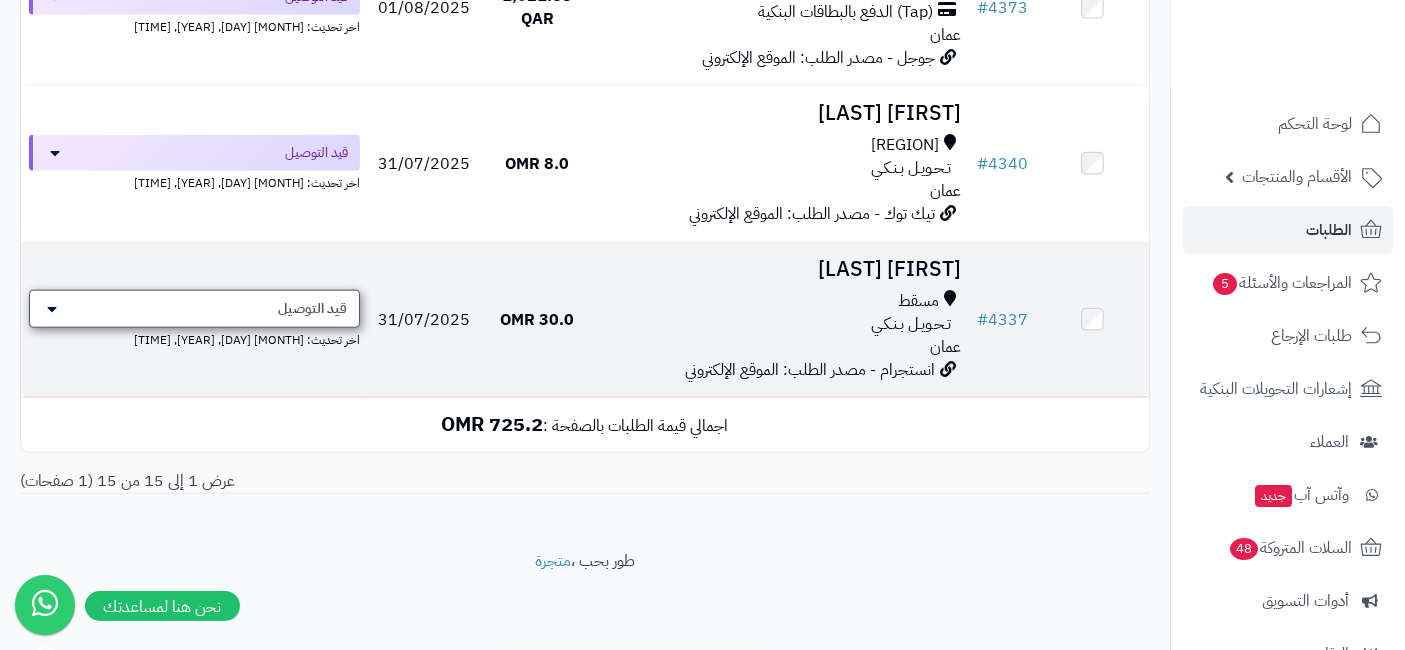 click on "قيد التوصيل" at bounding box center (194, 309) 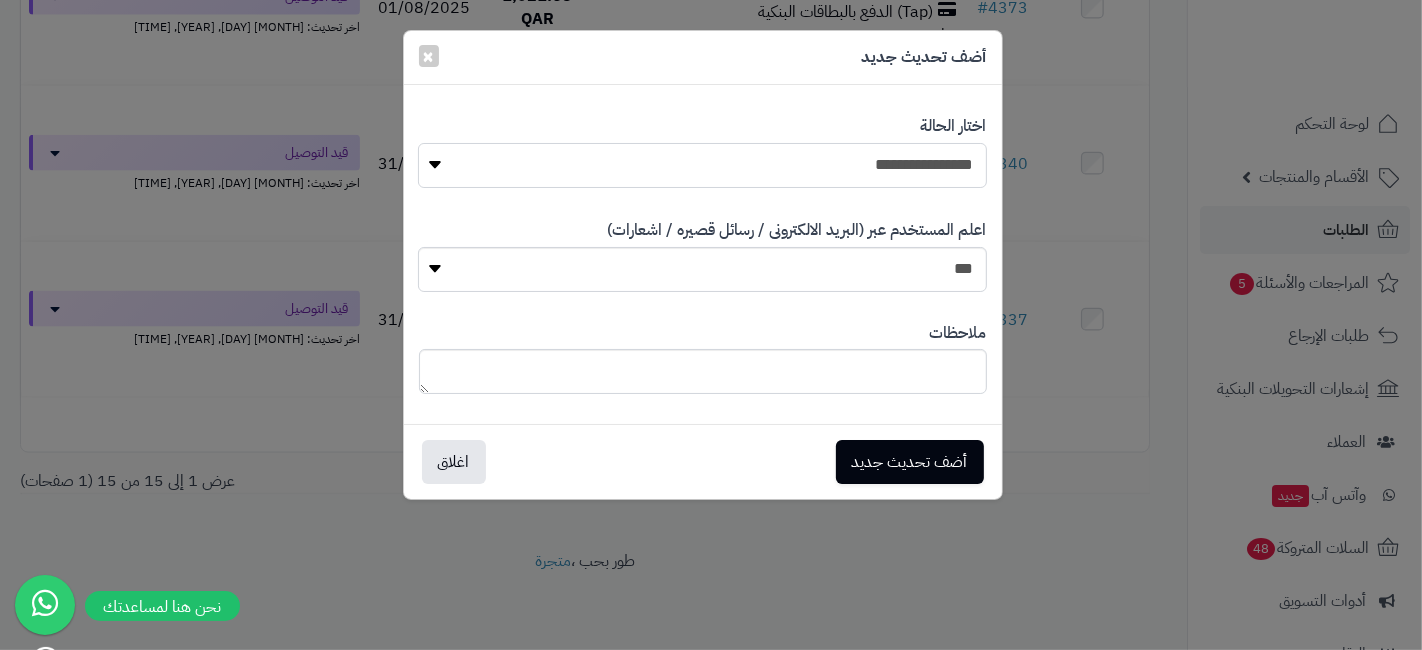 click on "**********" at bounding box center [702, 165] 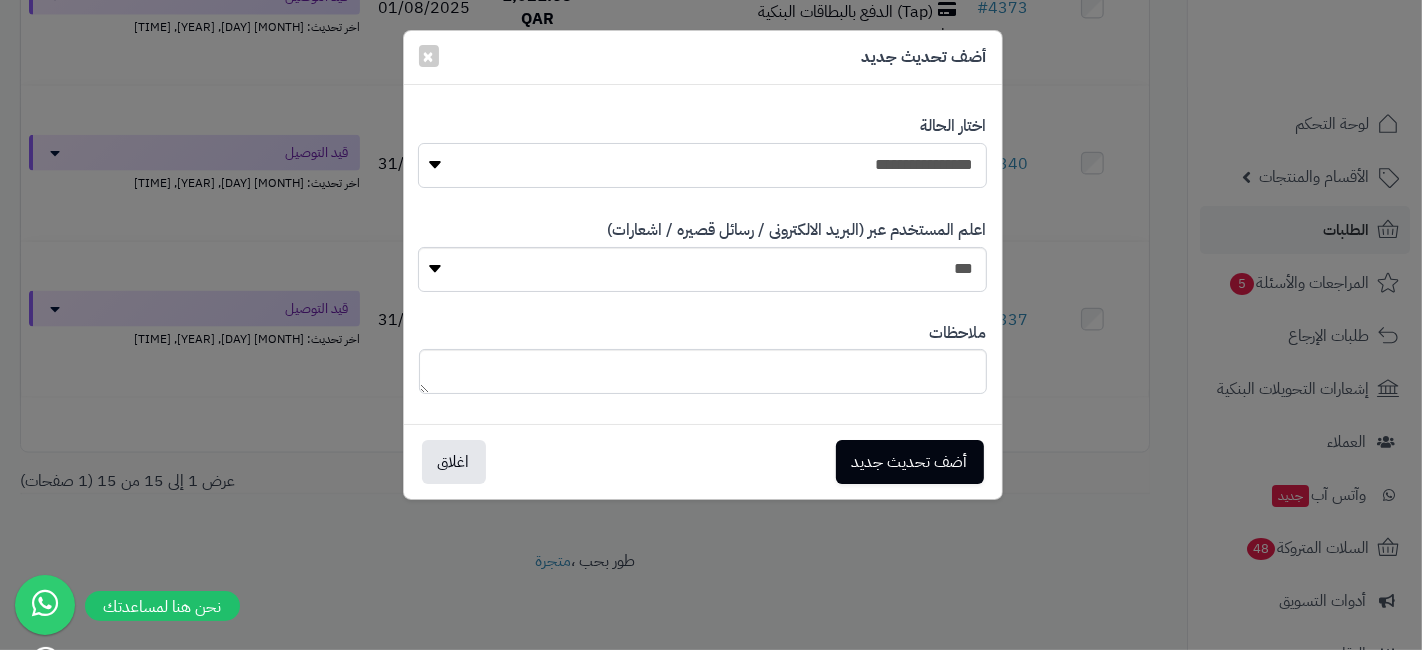 select on "**" 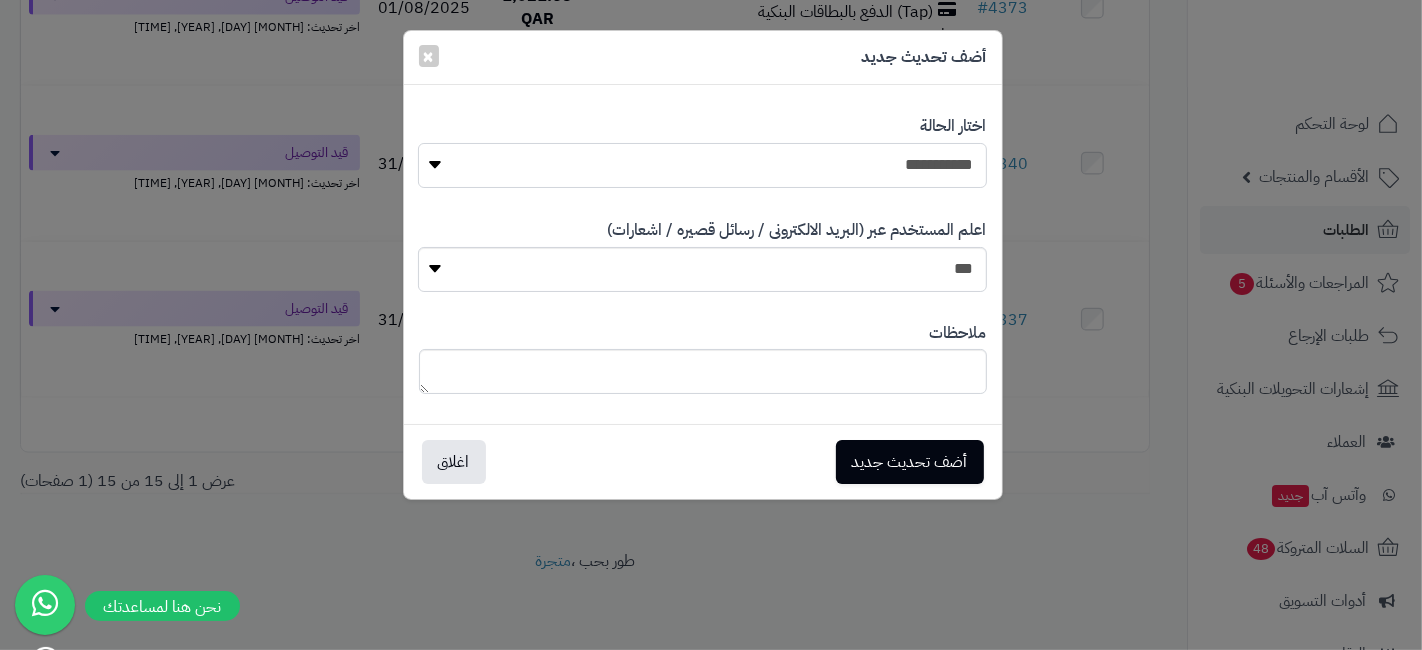 click on "**********" at bounding box center [702, 165] 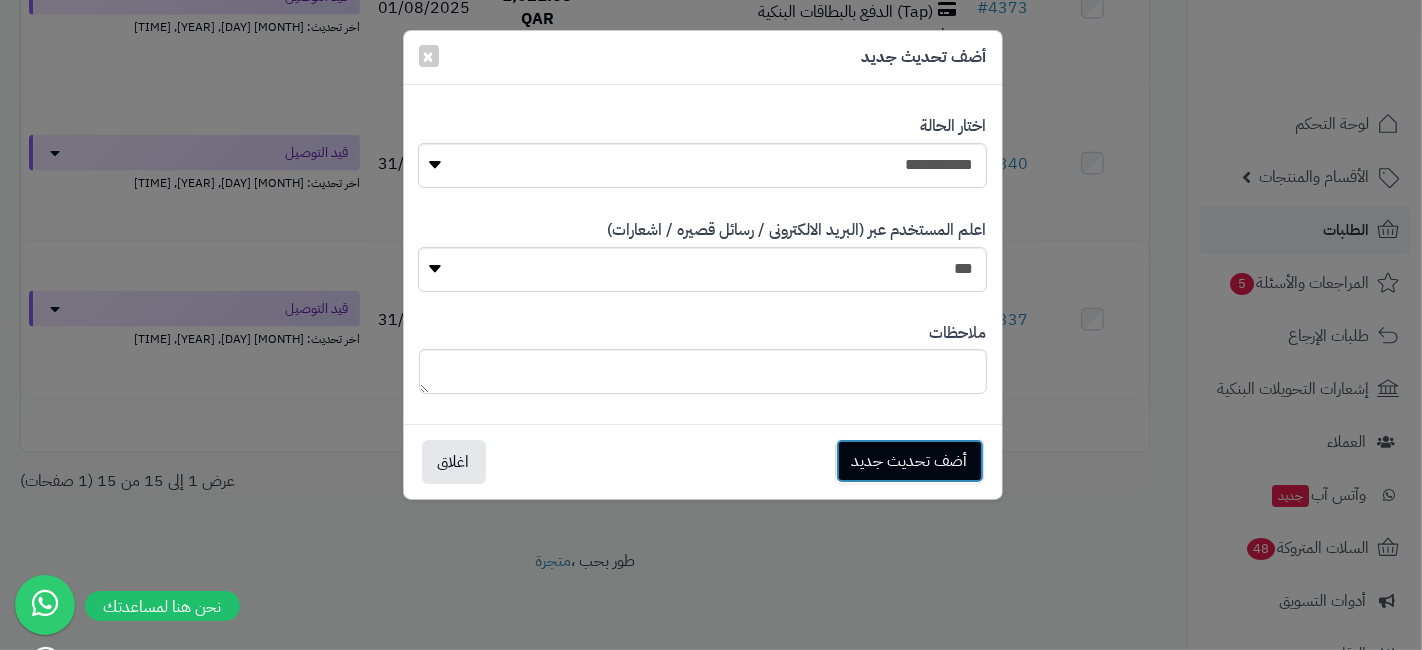 click on "أضف تحديث جديد" at bounding box center [910, 461] 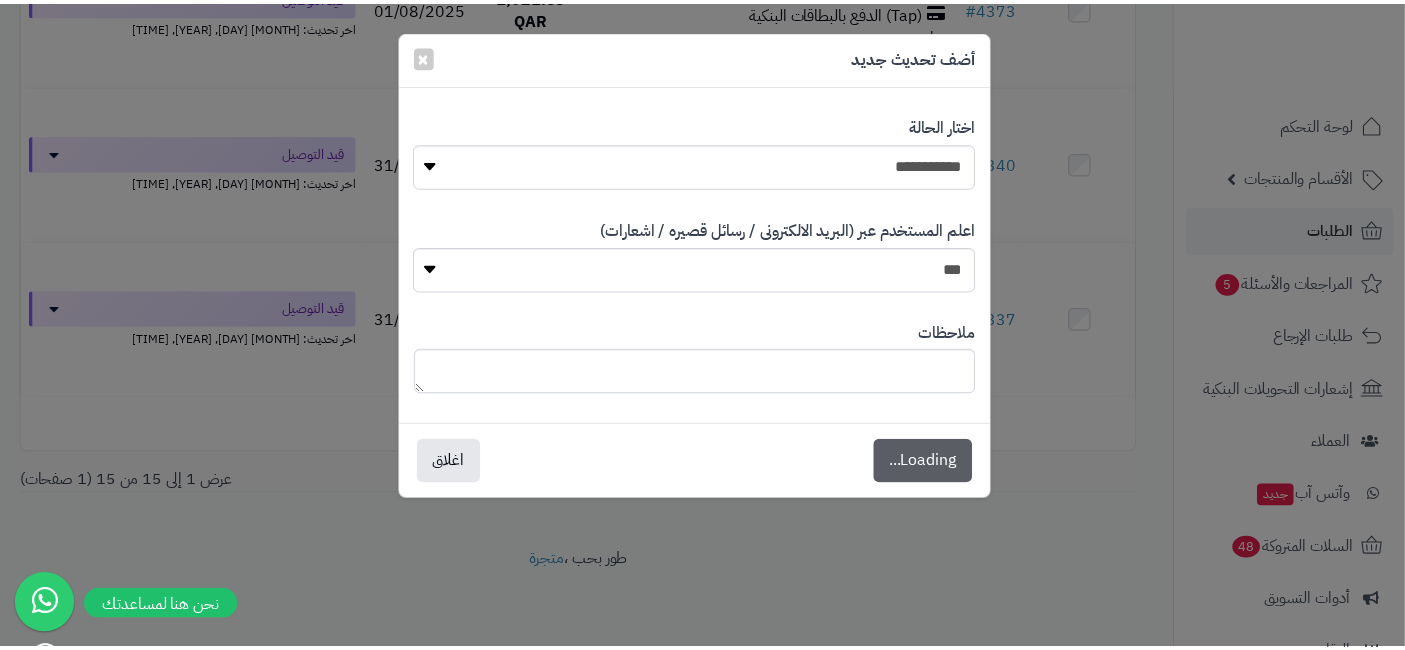 scroll, scrollTop: 2317, scrollLeft: 0, axis: vertical 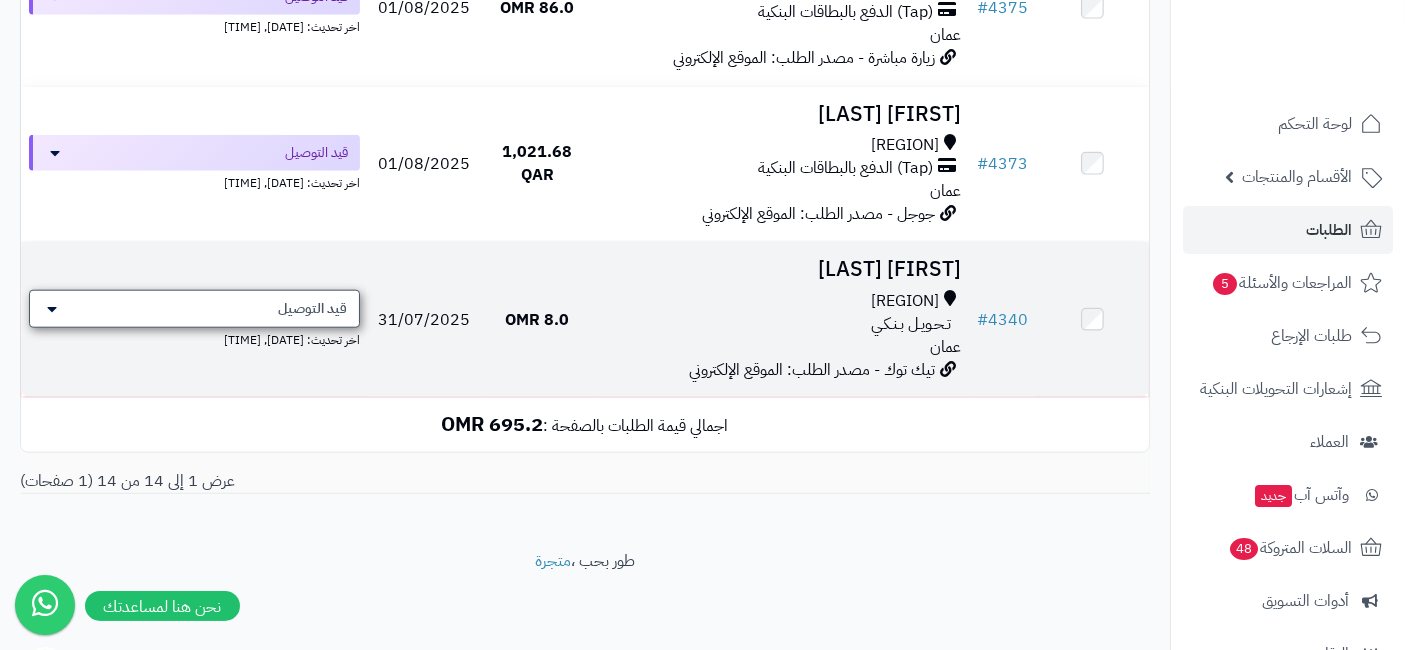 click on "قيد التوصيل" at bounding box center [194, 309] 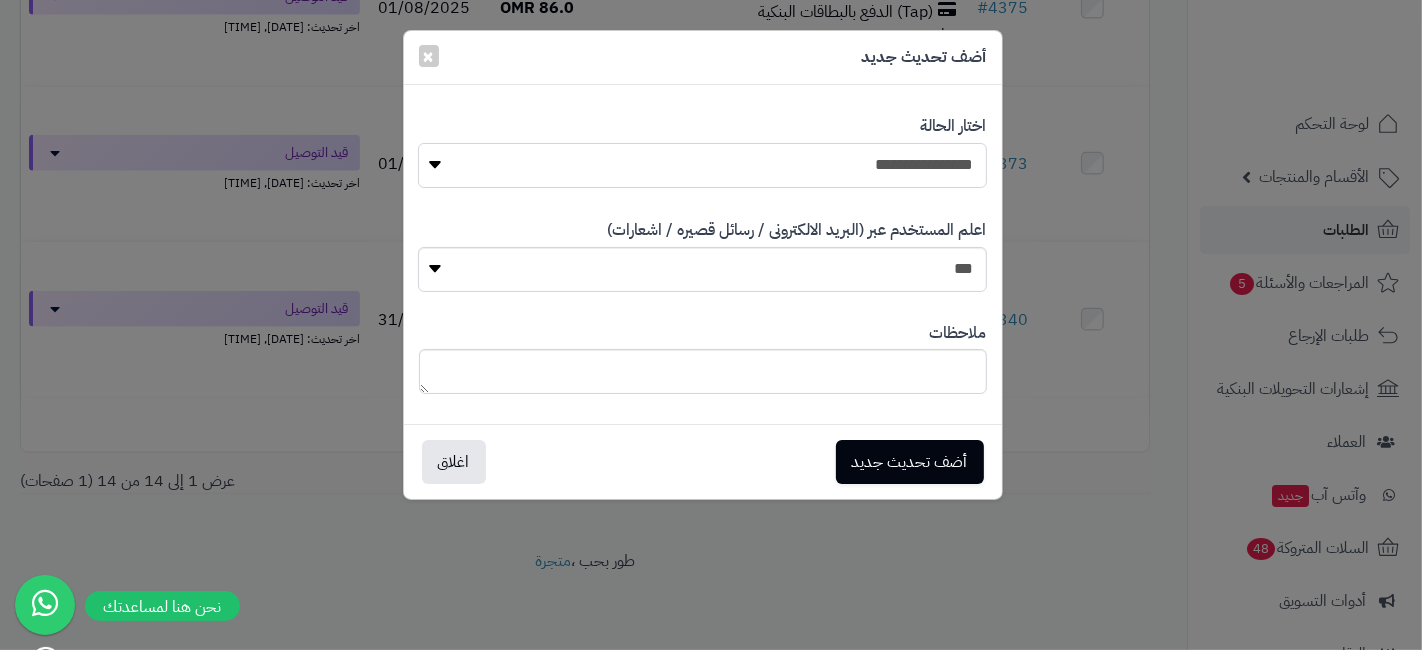 click on "**********" at bounding box center (702, 165) 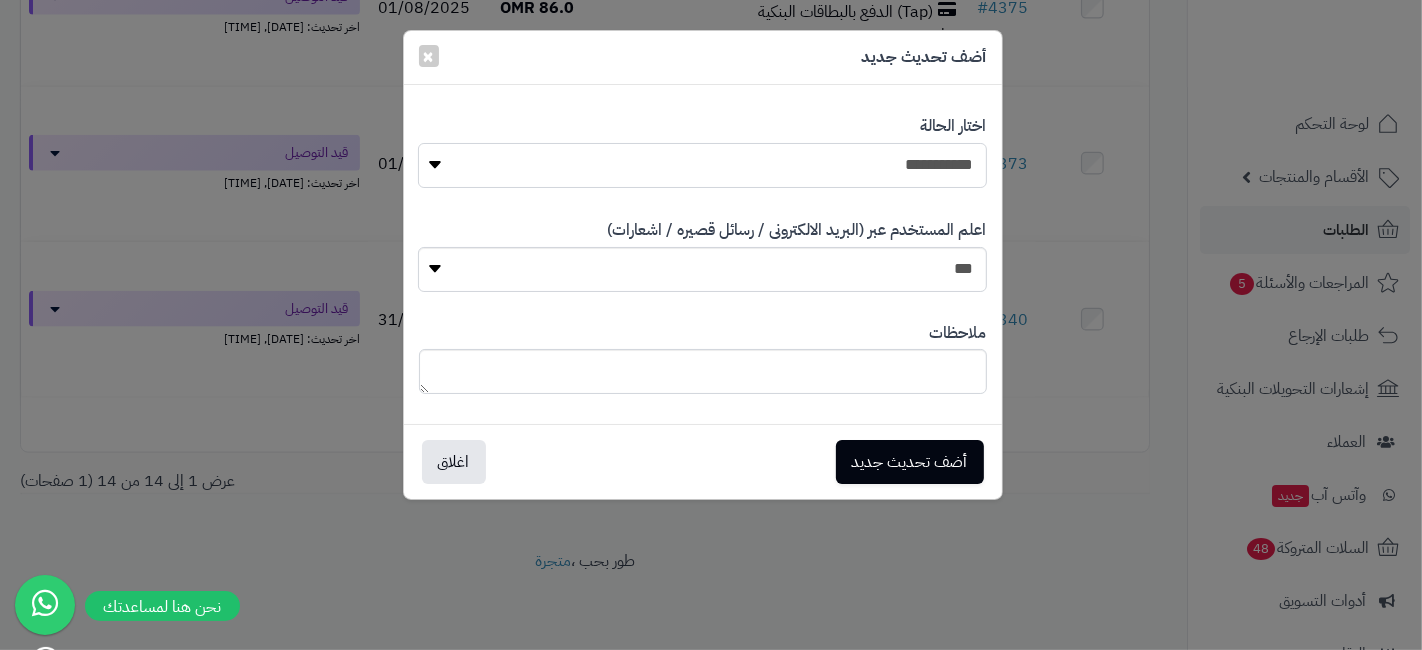 click on "**********" at bounding box center (702, 165) 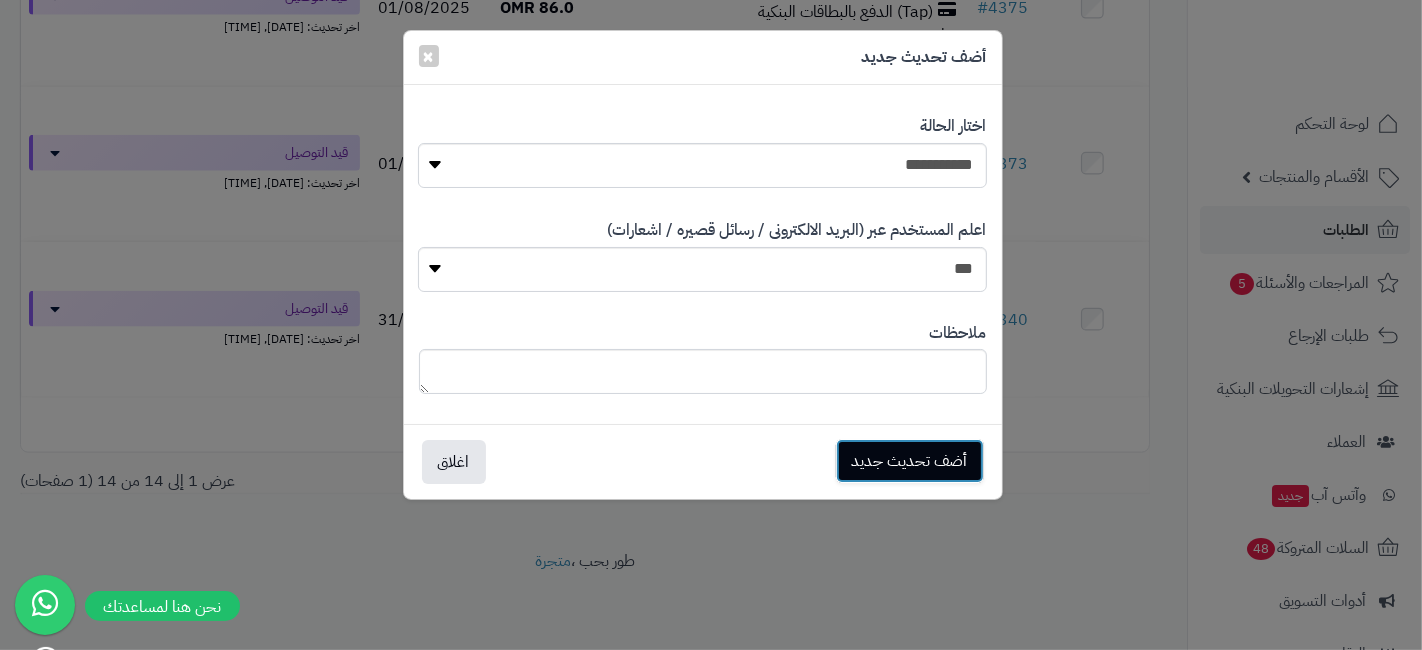 click on "أضف تحديث جديد" at bounding box center [910, 461] 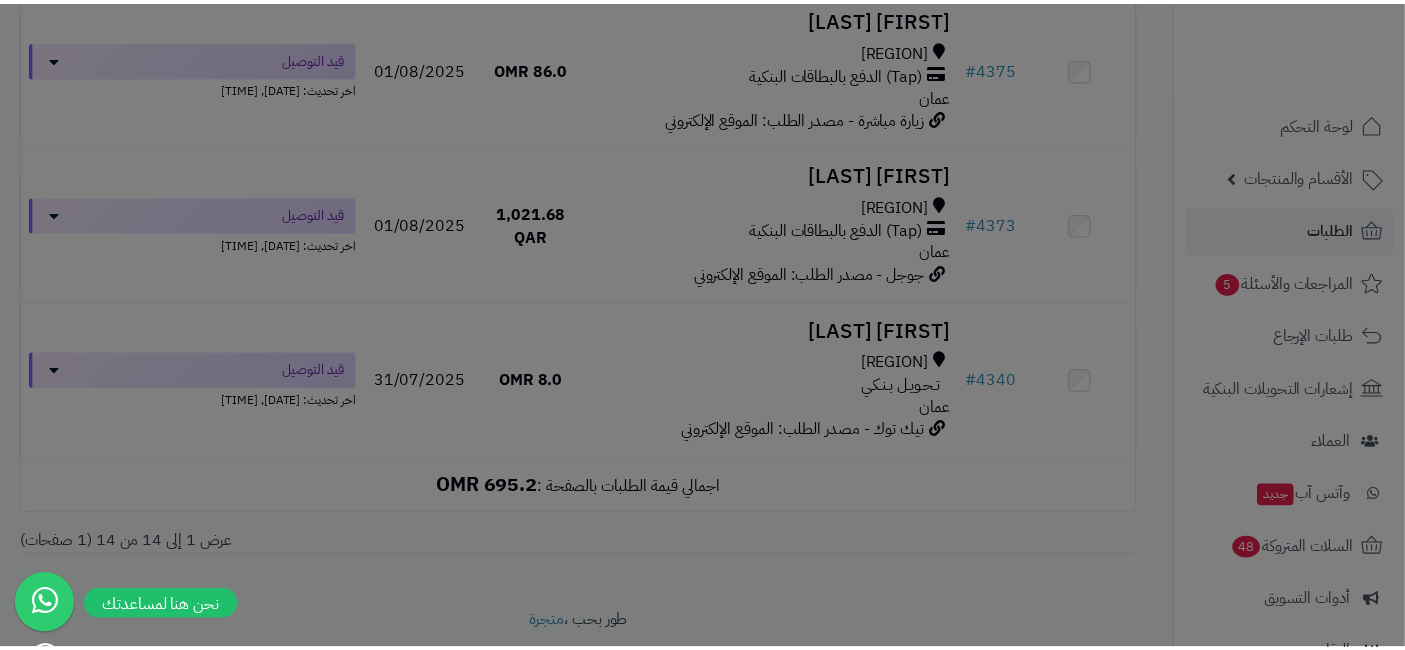 scroll, scrollTop: 2160, scrollLeft: 0, axis: vertical 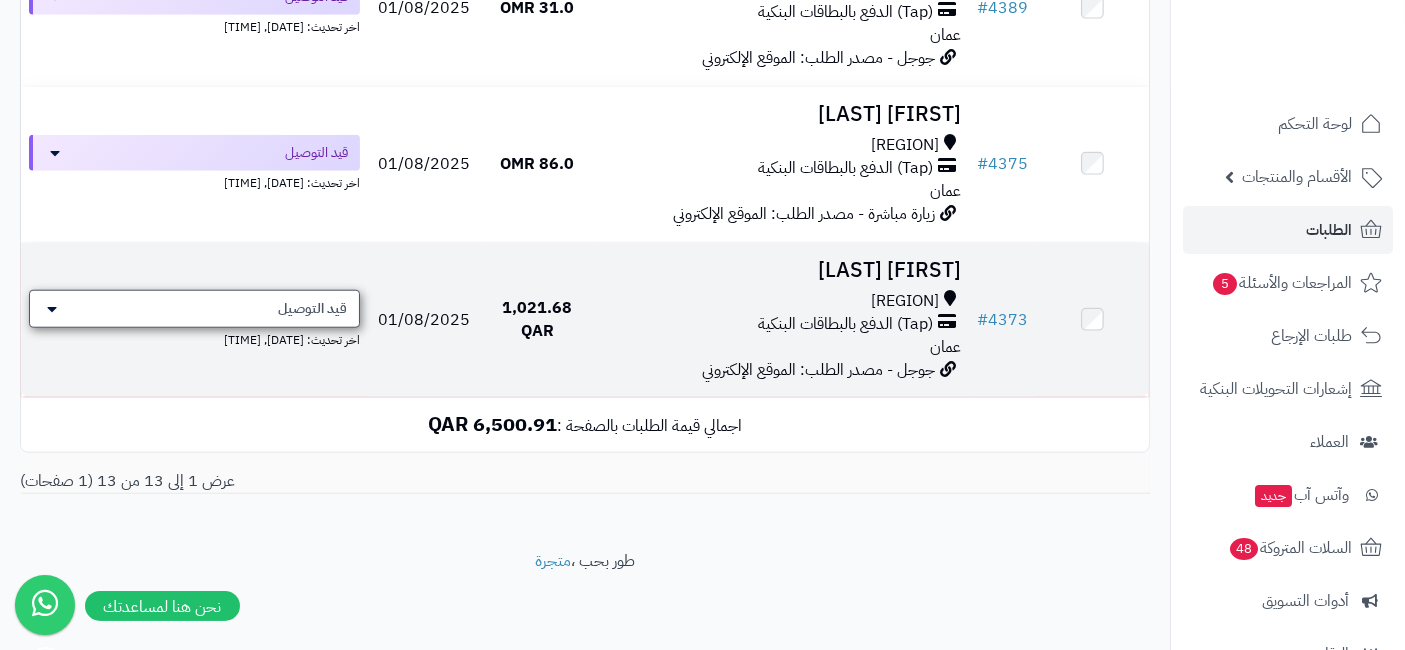 click on "قيد التوصيل" at bounding box center [194, 309] 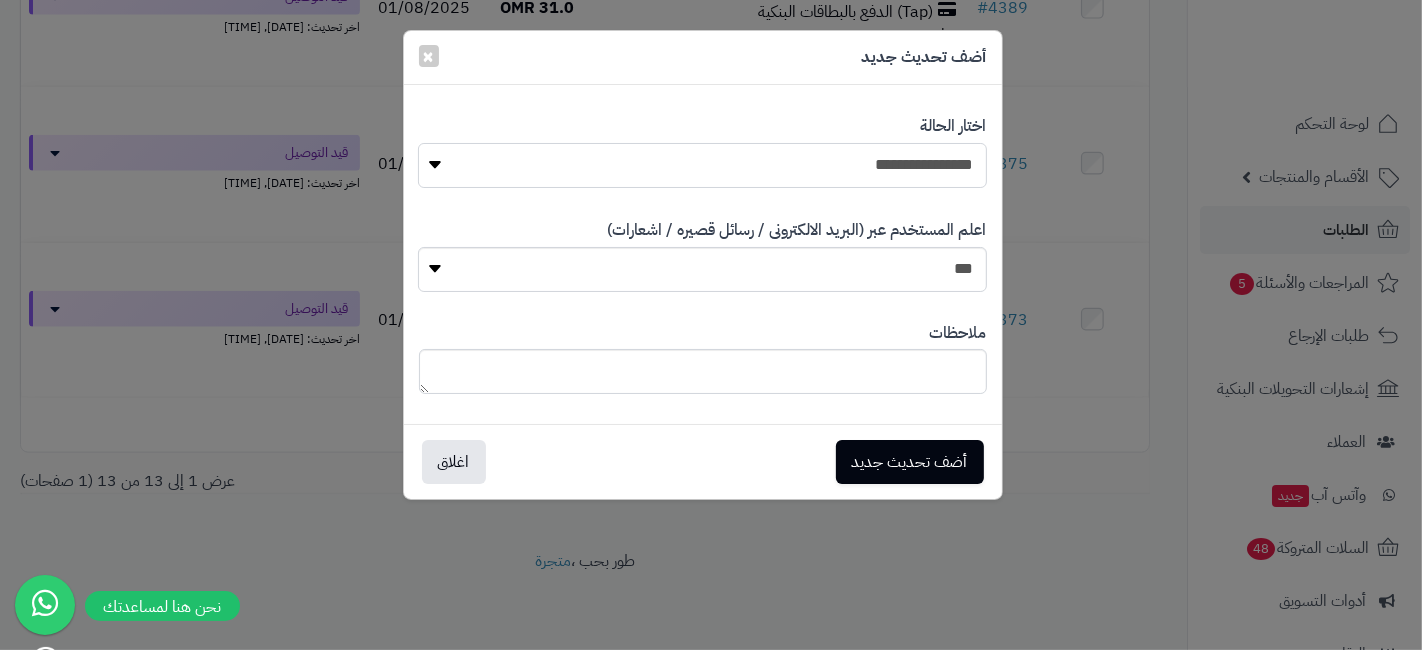 click on "**********" at bounding box center (702, 165) 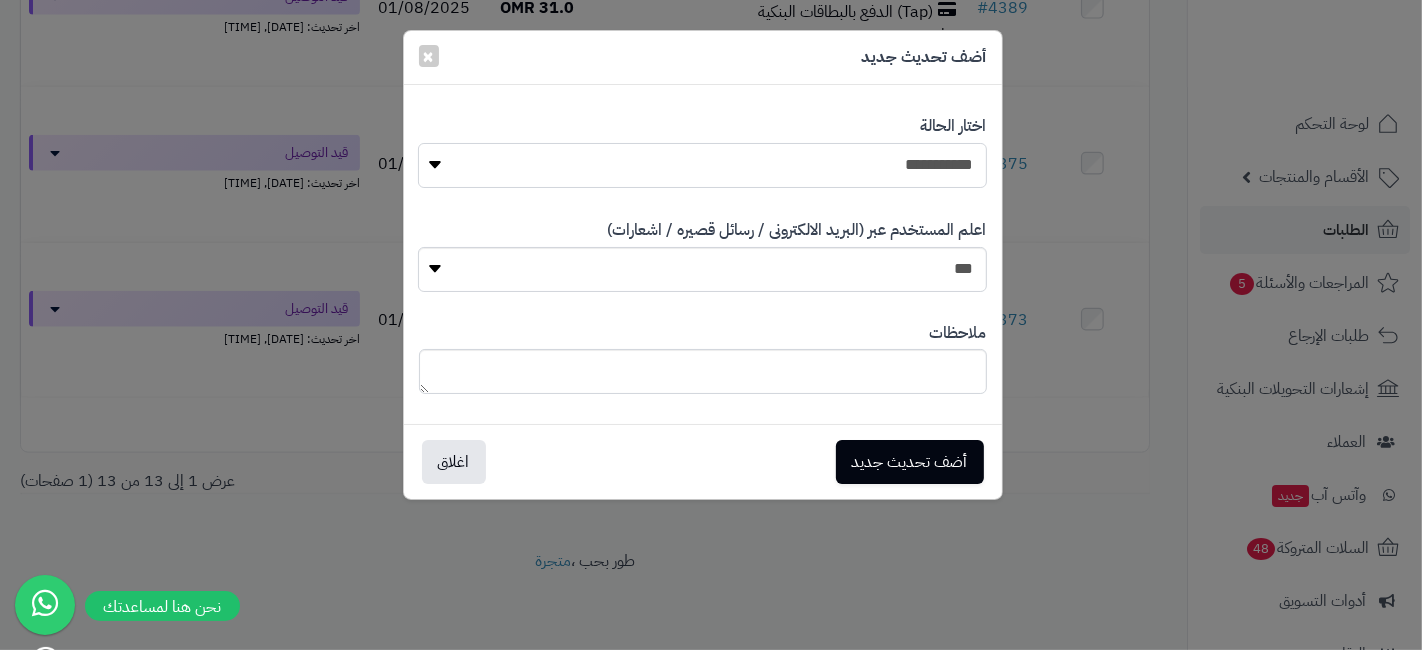 click on "**********" at bounding box center (702, 165) 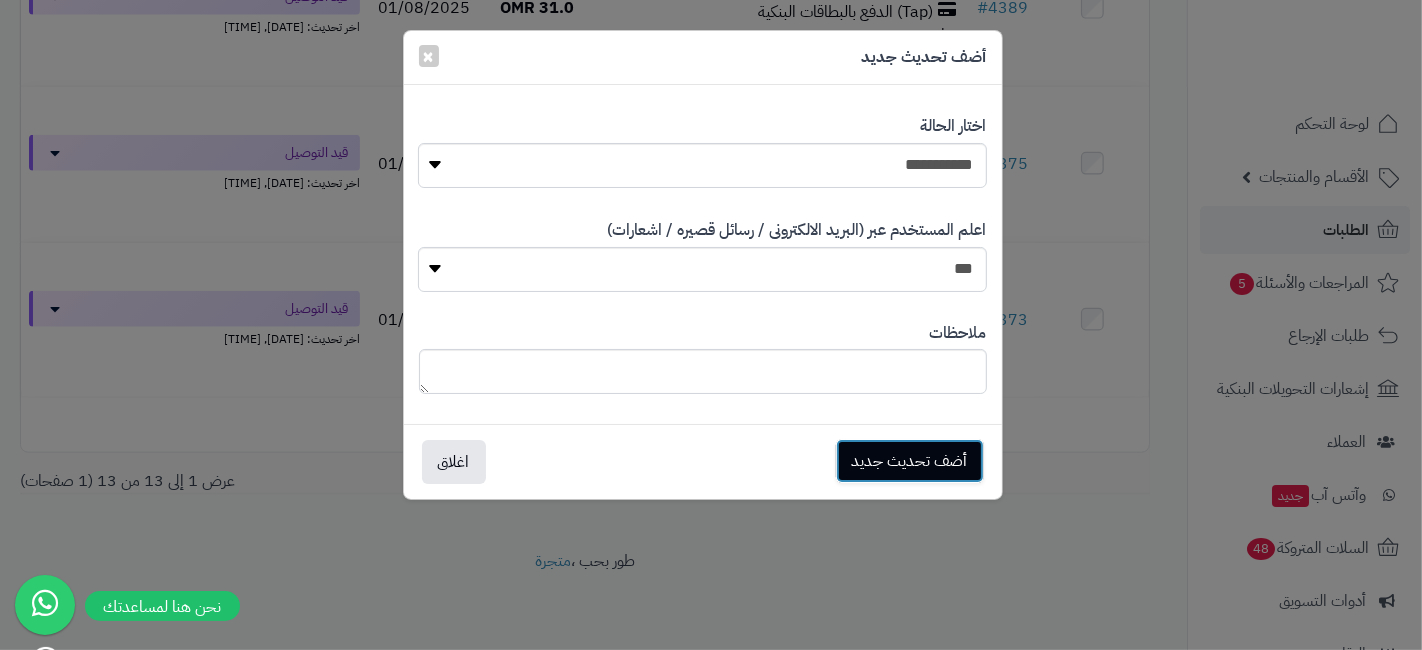 click on "أضف تحديث جديد" at bounding box center [910, 461] 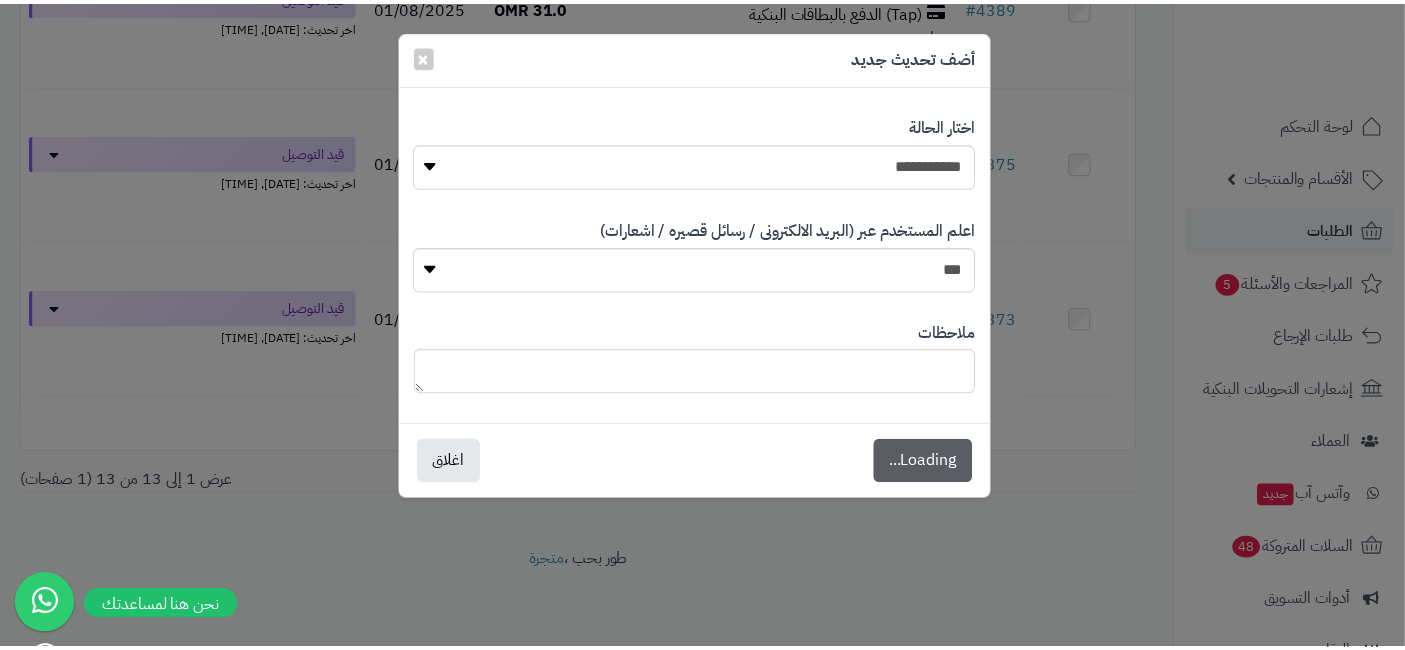 scroll, scrollTop: 2005, scrollLeft: 0, axis: vertical 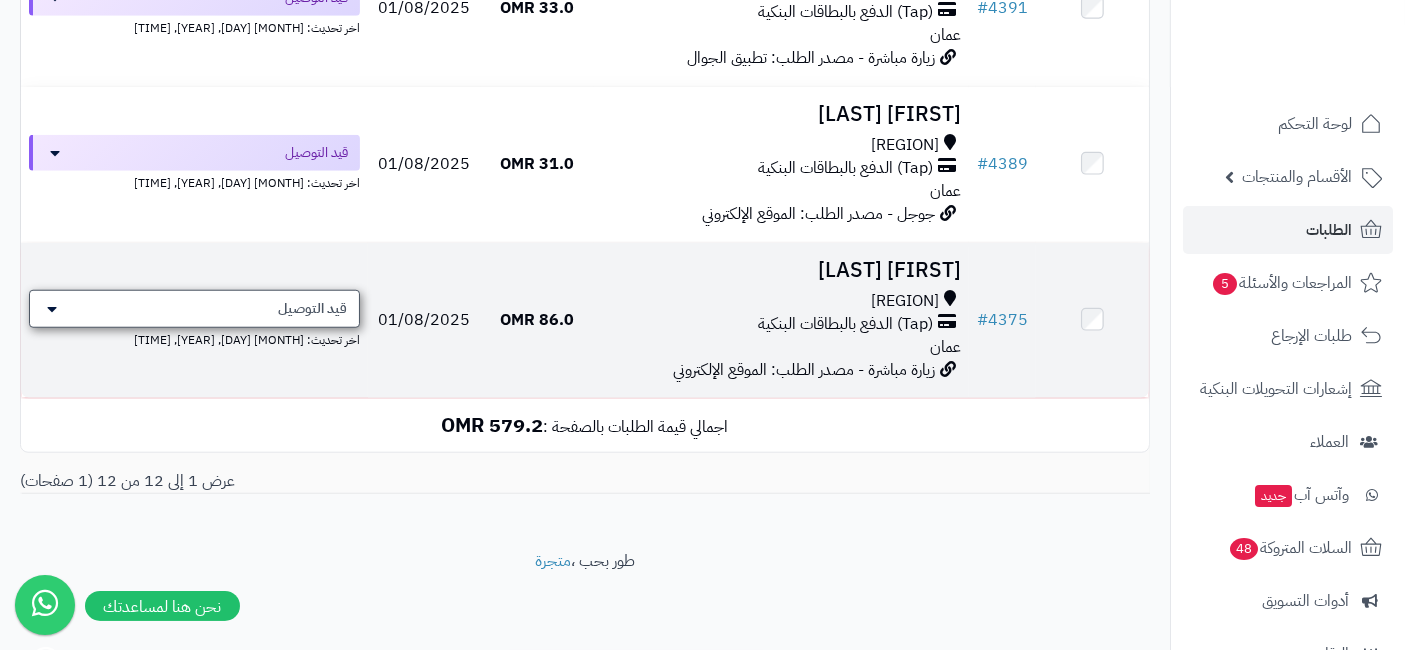 click on "قيد التوصيل" at bounding box center [312, 309] 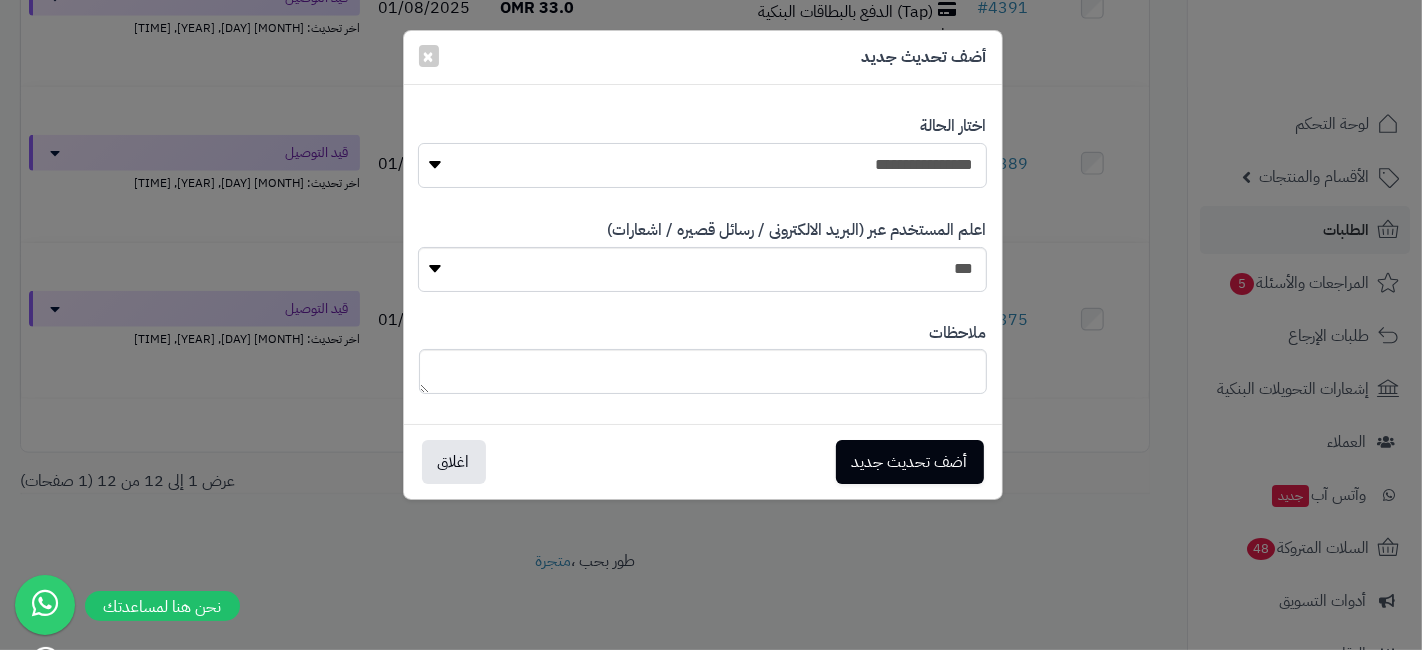 click on "**********" at bounding box center [702, 165] 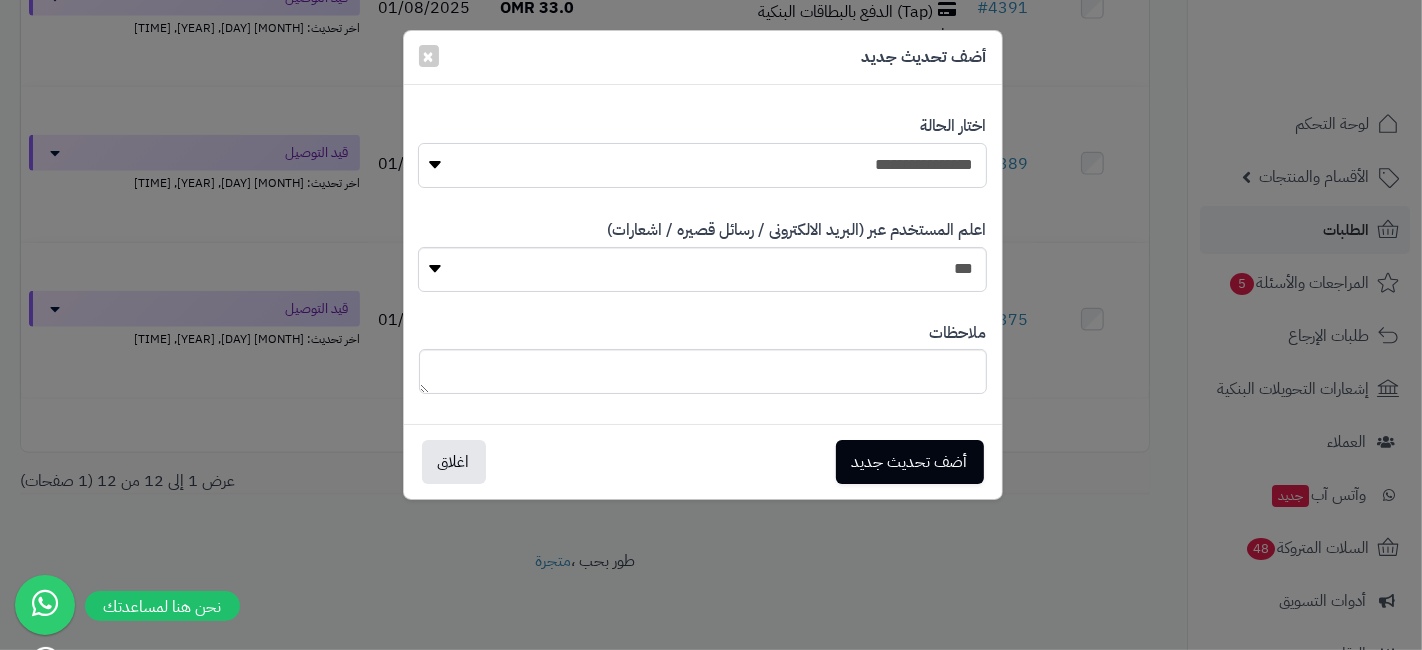 select on "**" 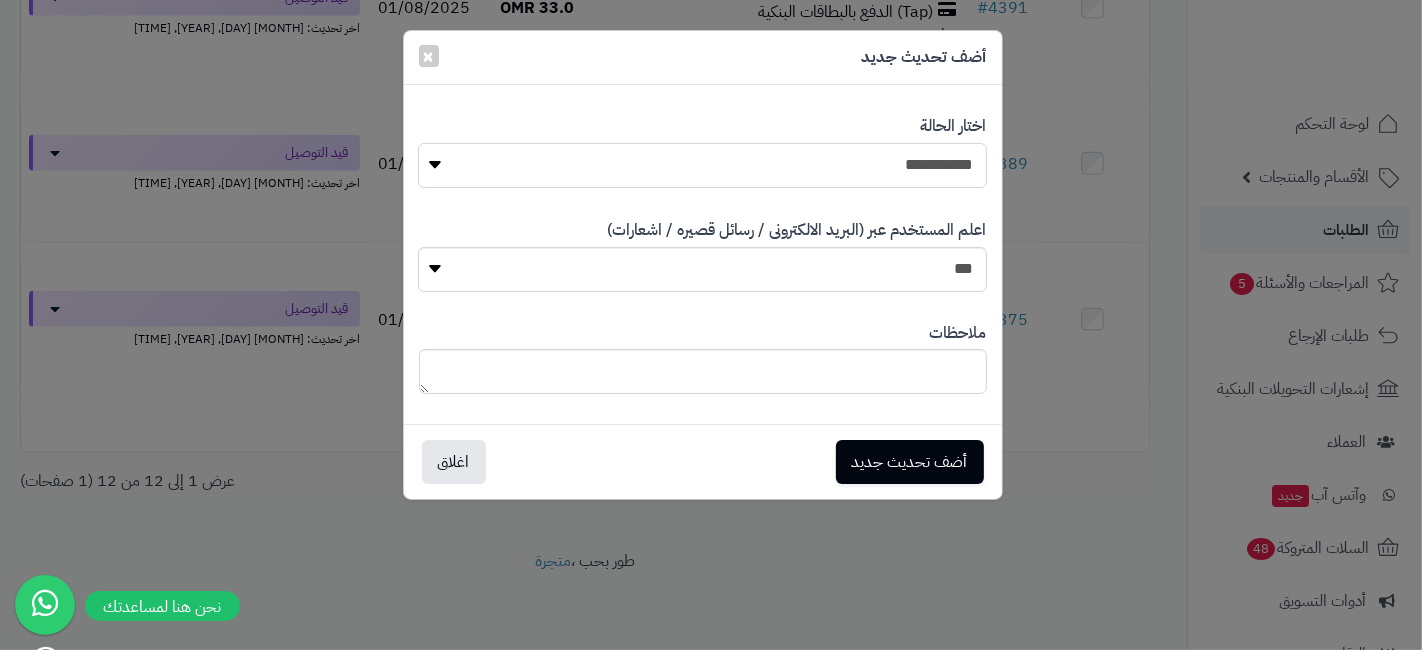 click on "**********" at bounding box center (702, 165) 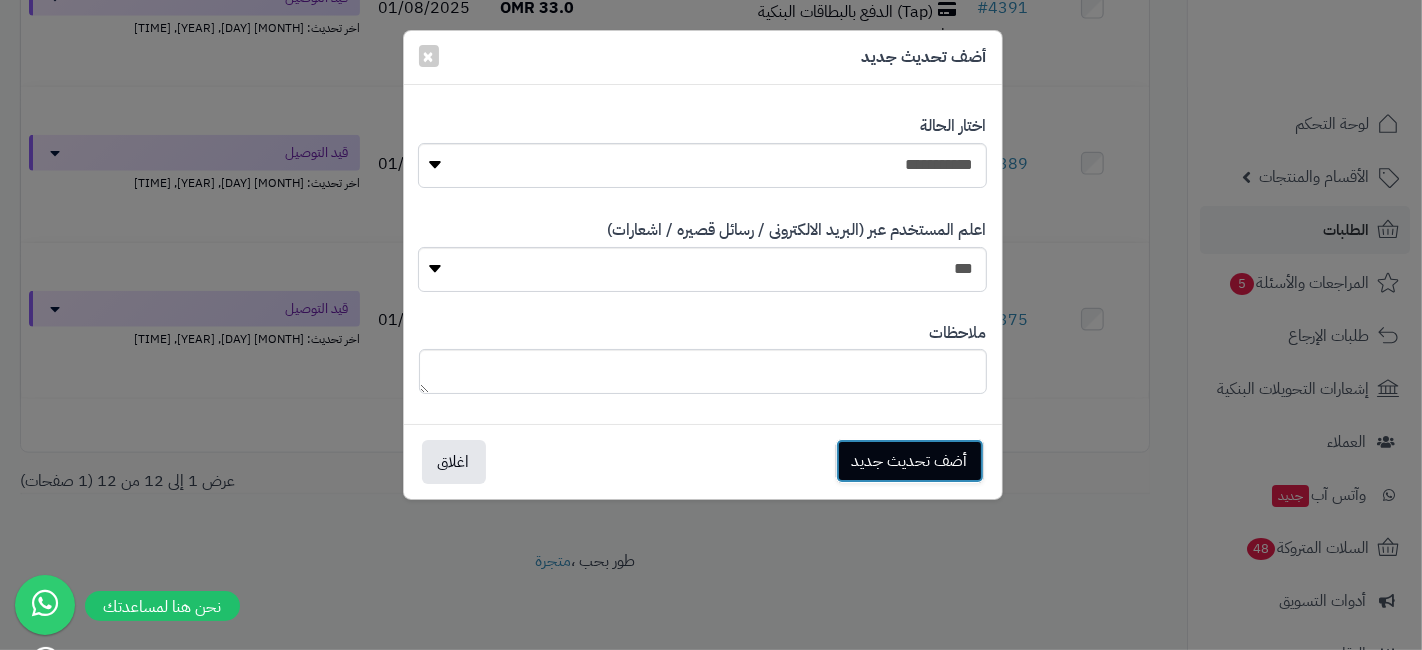 click on "أضف تحديث جديد" at bounding box center (910, 461) 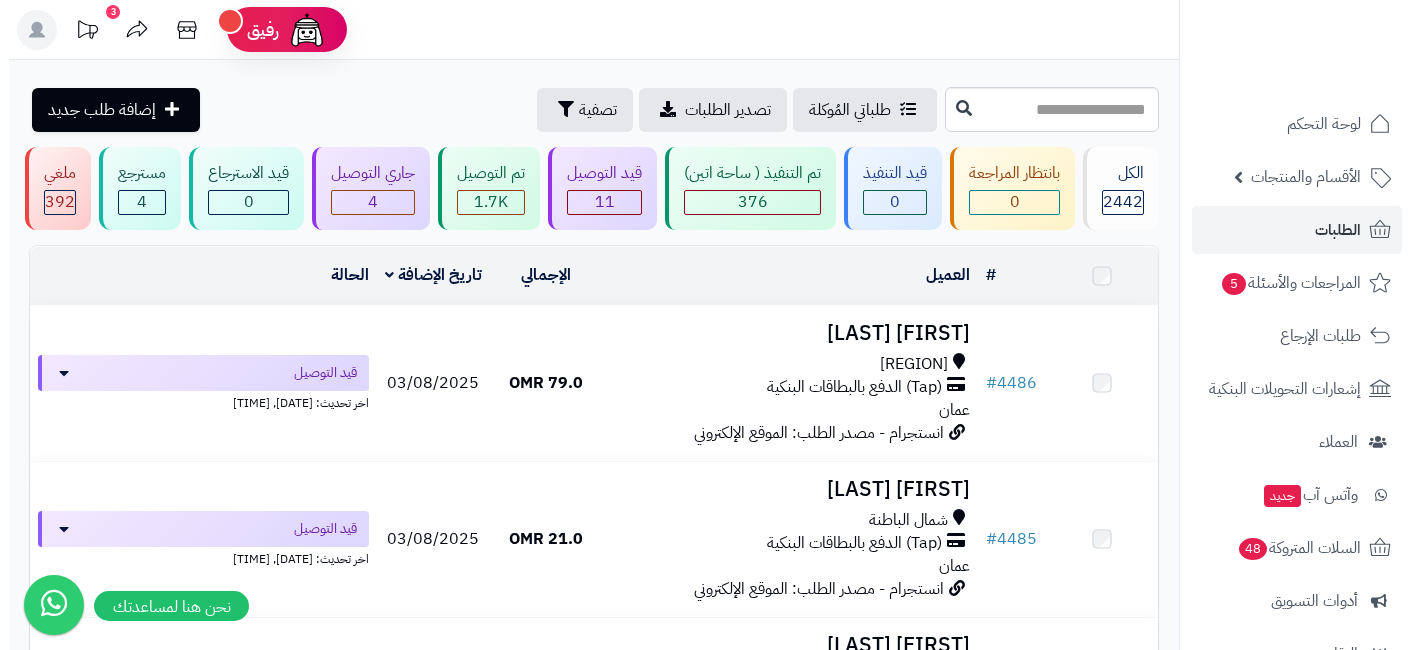 scroll, scrollTop: 1628, scrollLeft: 0, axis: vertical 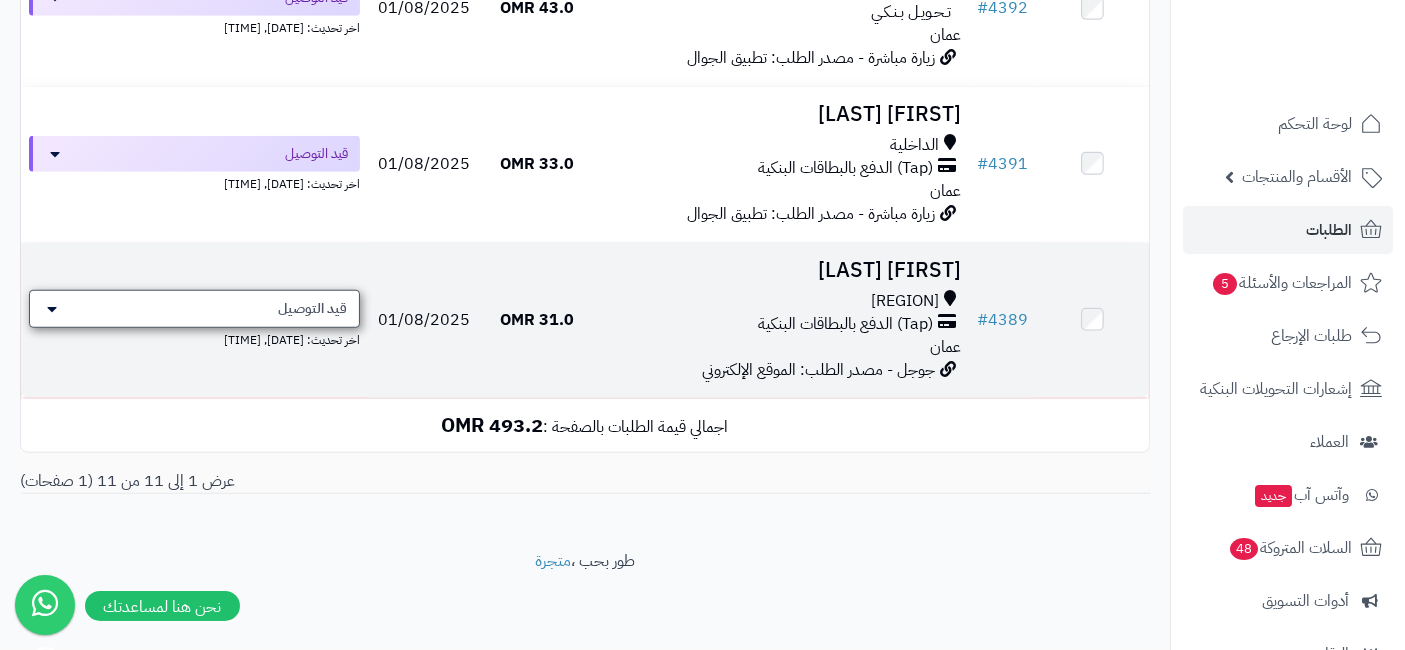 click on "قيد التوصيل" at bounding box center (194, 309) 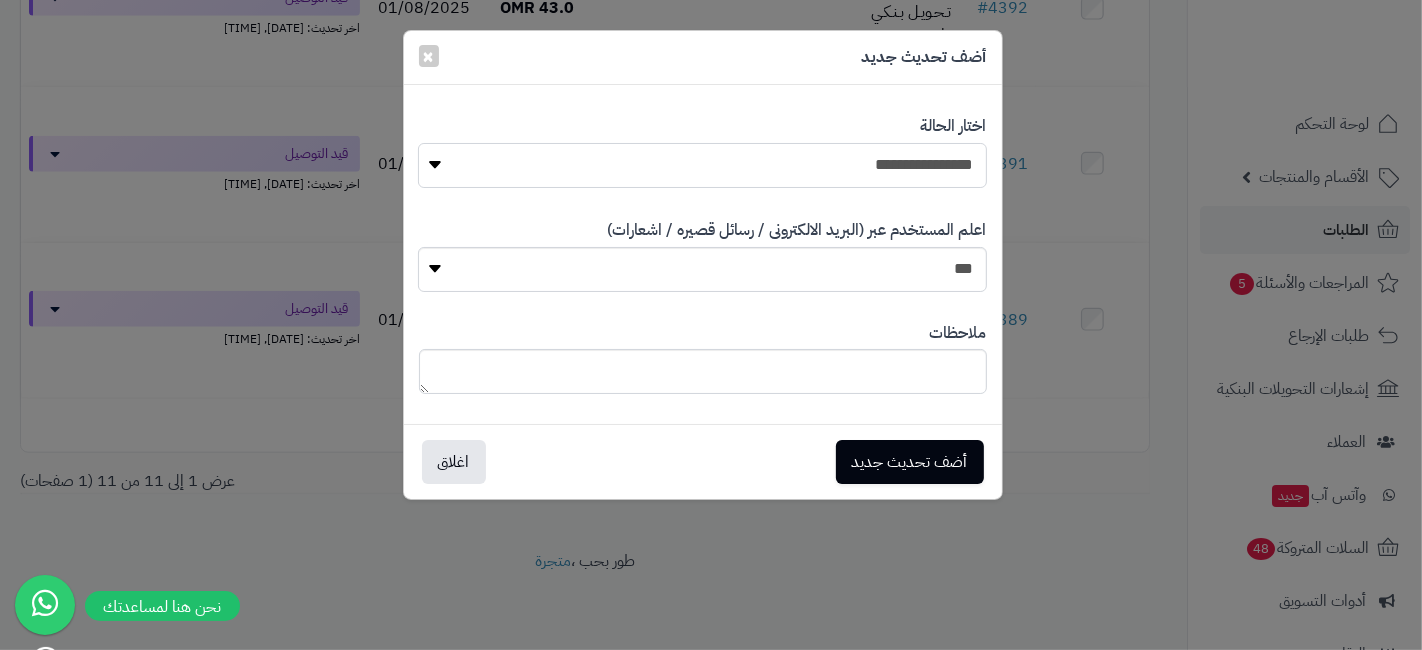 click on "**********" at bounding box center [702, 165] 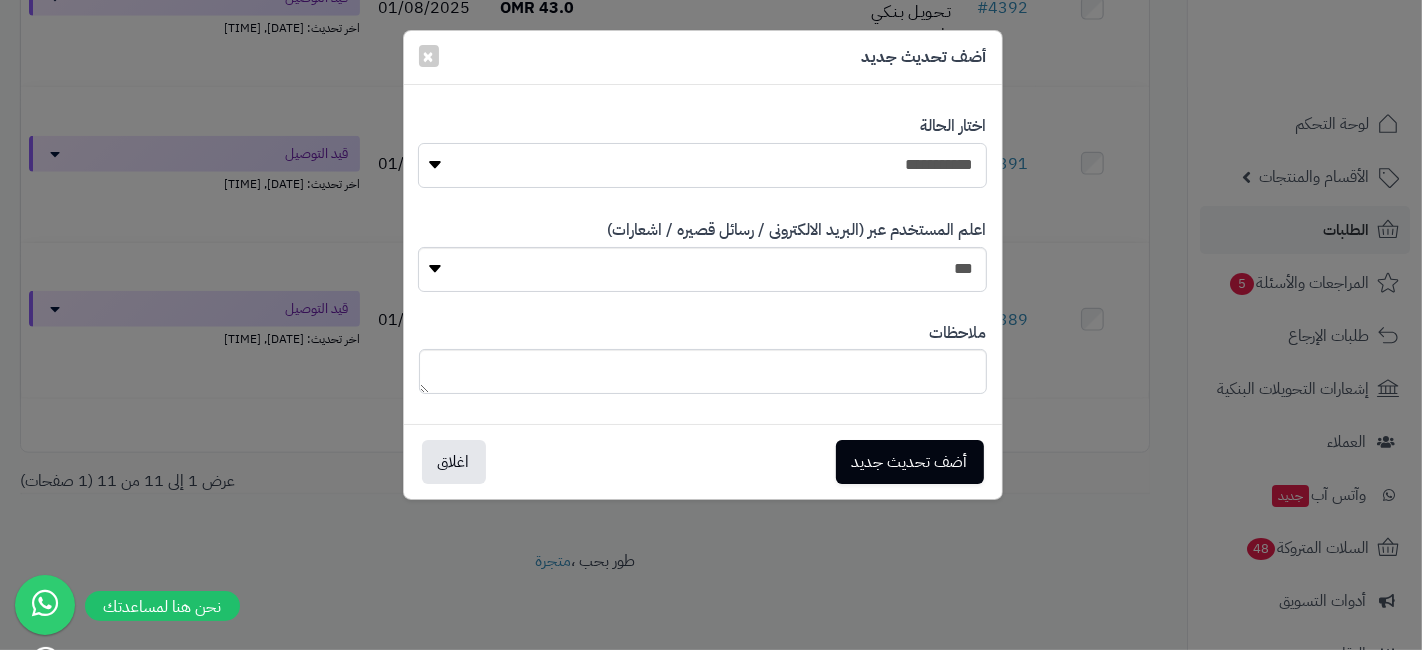 click on "**********" at bounding box center [702, 165] 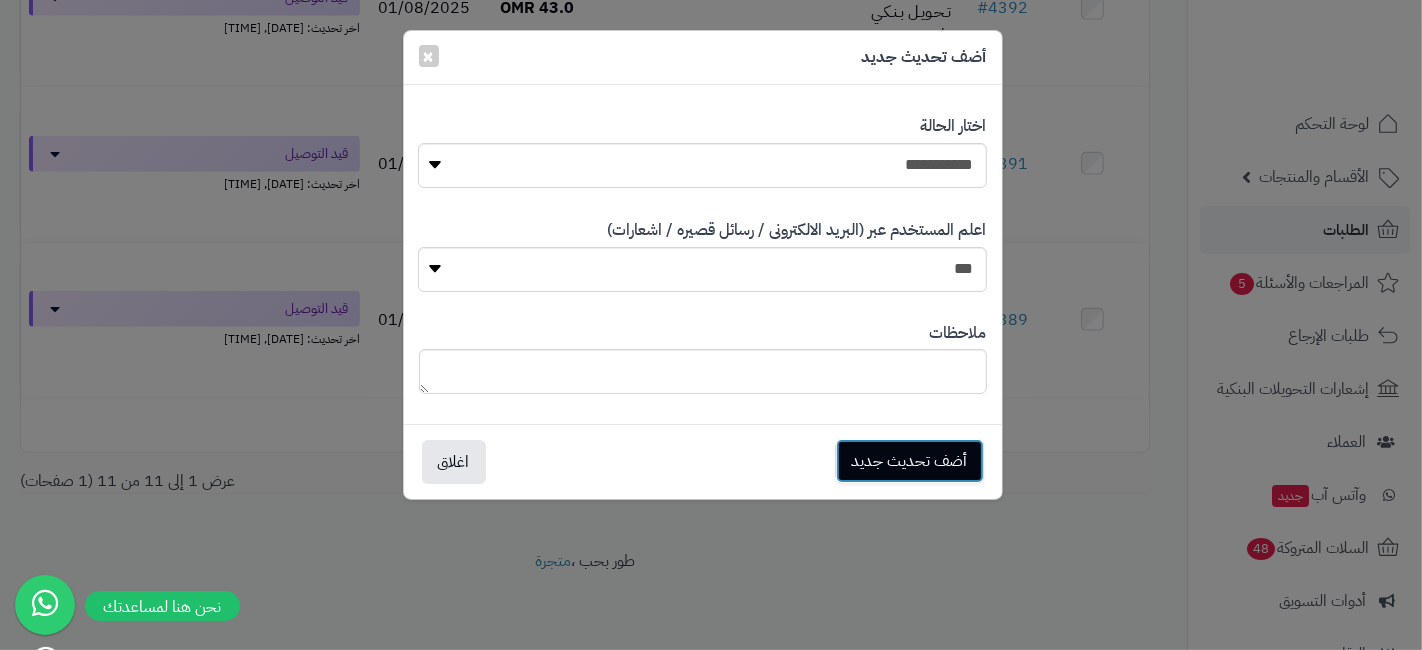 click on "أضف تحديث جديد" at bounding box center (910, 461) 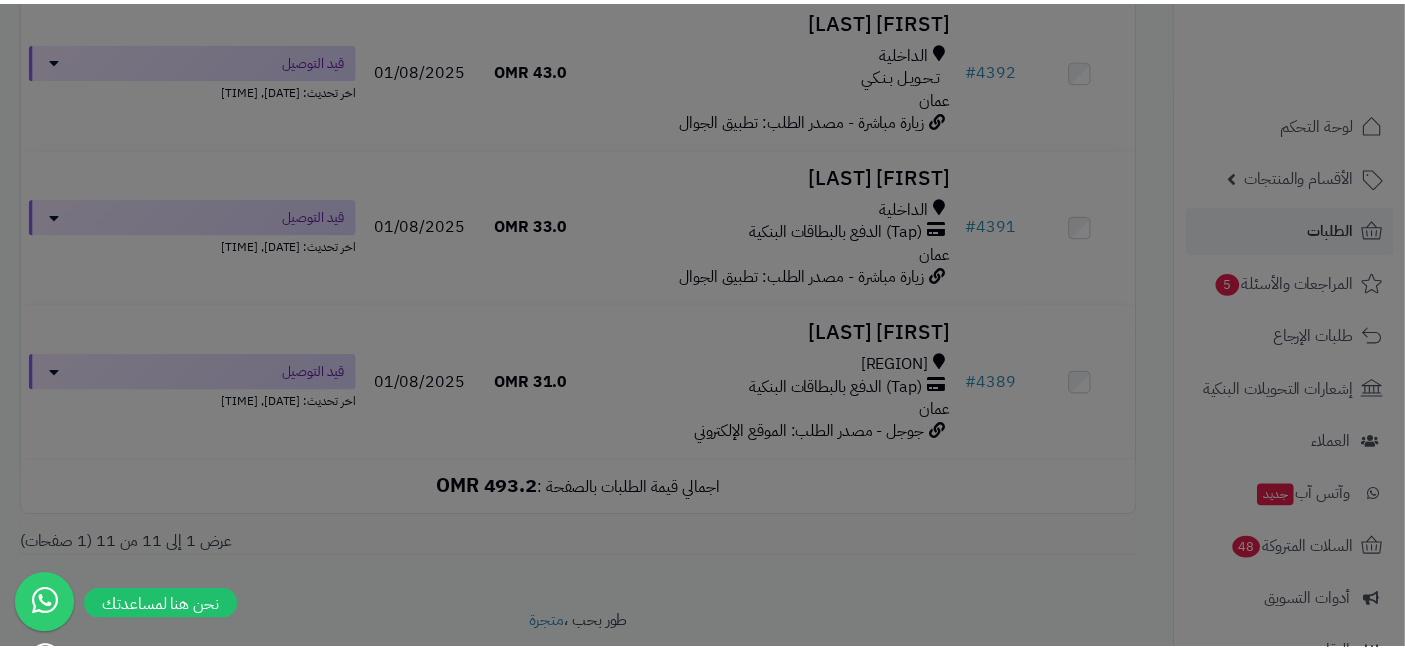 scroll, scrollTop: 1691, scrollLeft: 0, axis: vertical 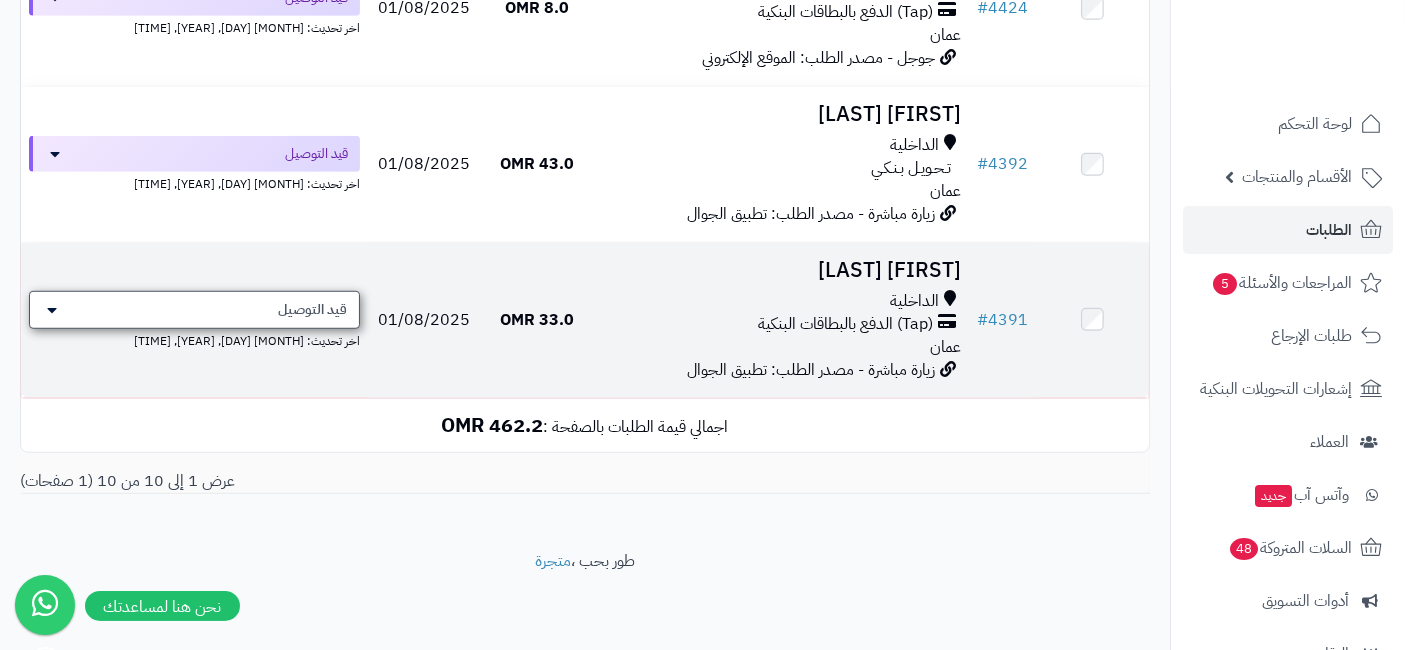 click on "قيد التوصيل" at bounding box center [194, 310] 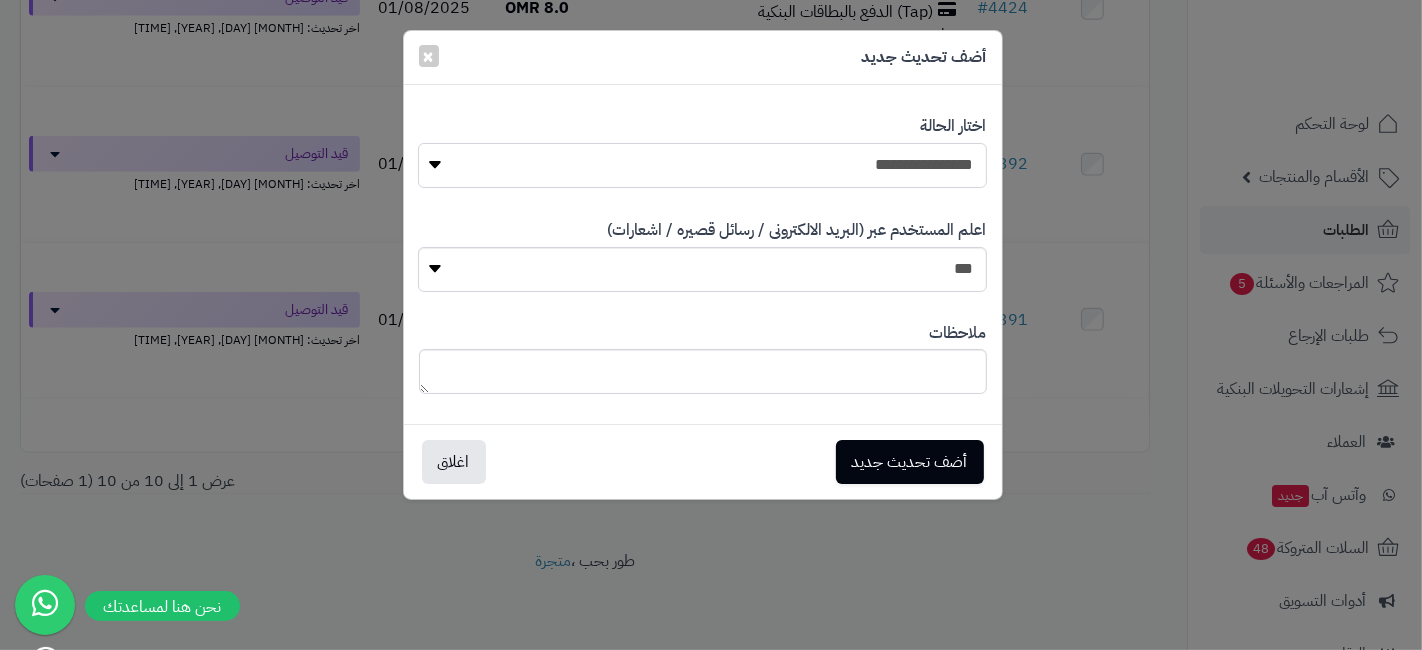 click on "**********" at bounding box center [702, 165] 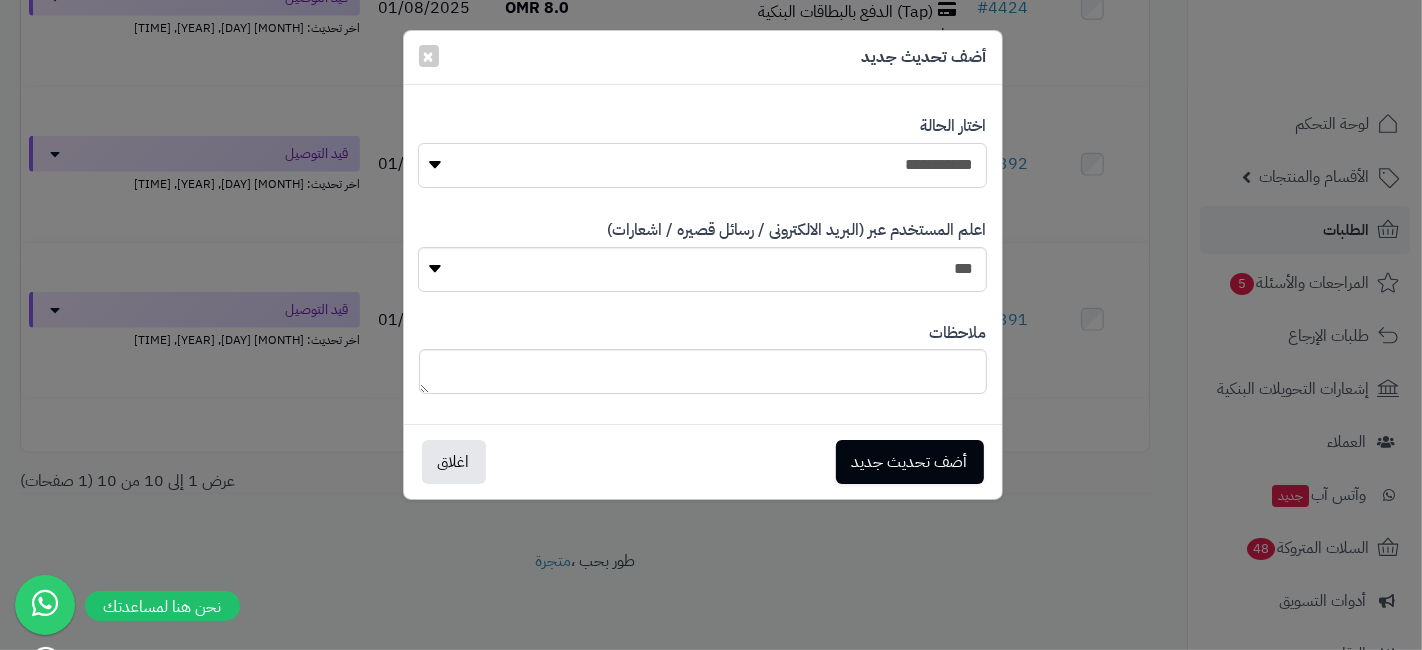 click on "**********" at bounding box center [702, 165] 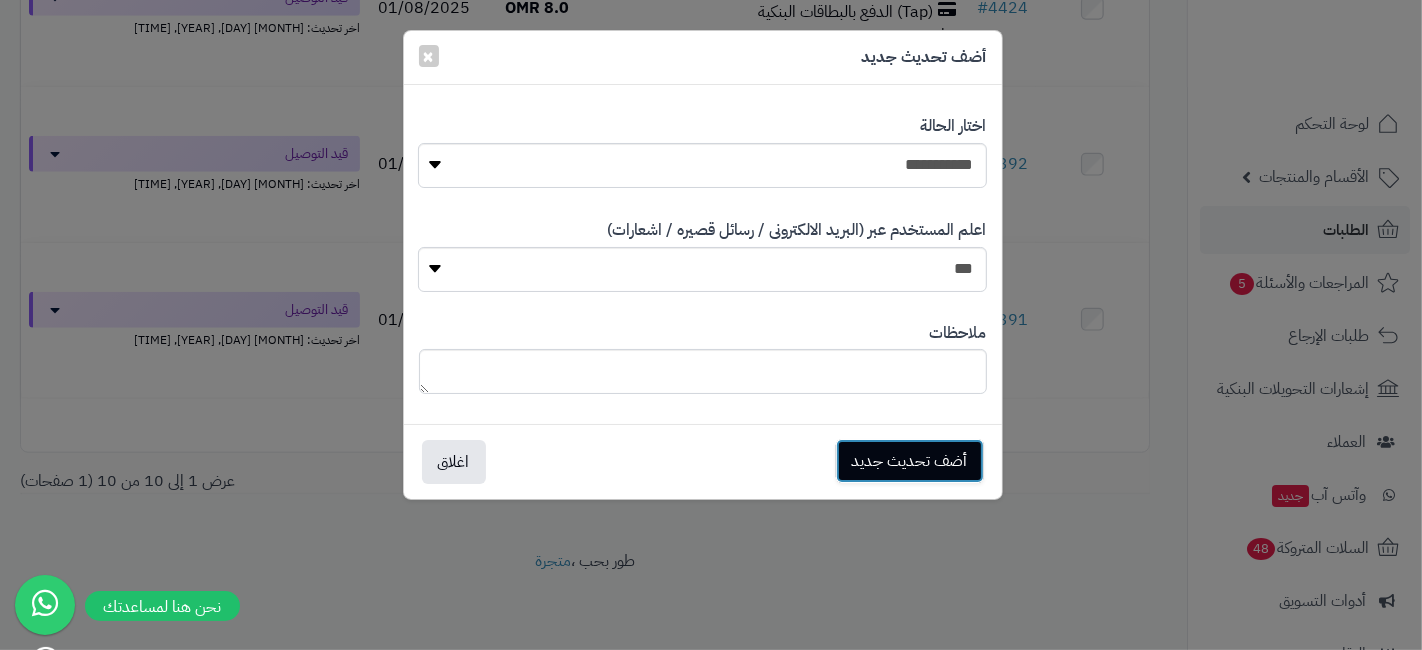 click on "أضف تحديث جديد" at bounding box center [910, 461] 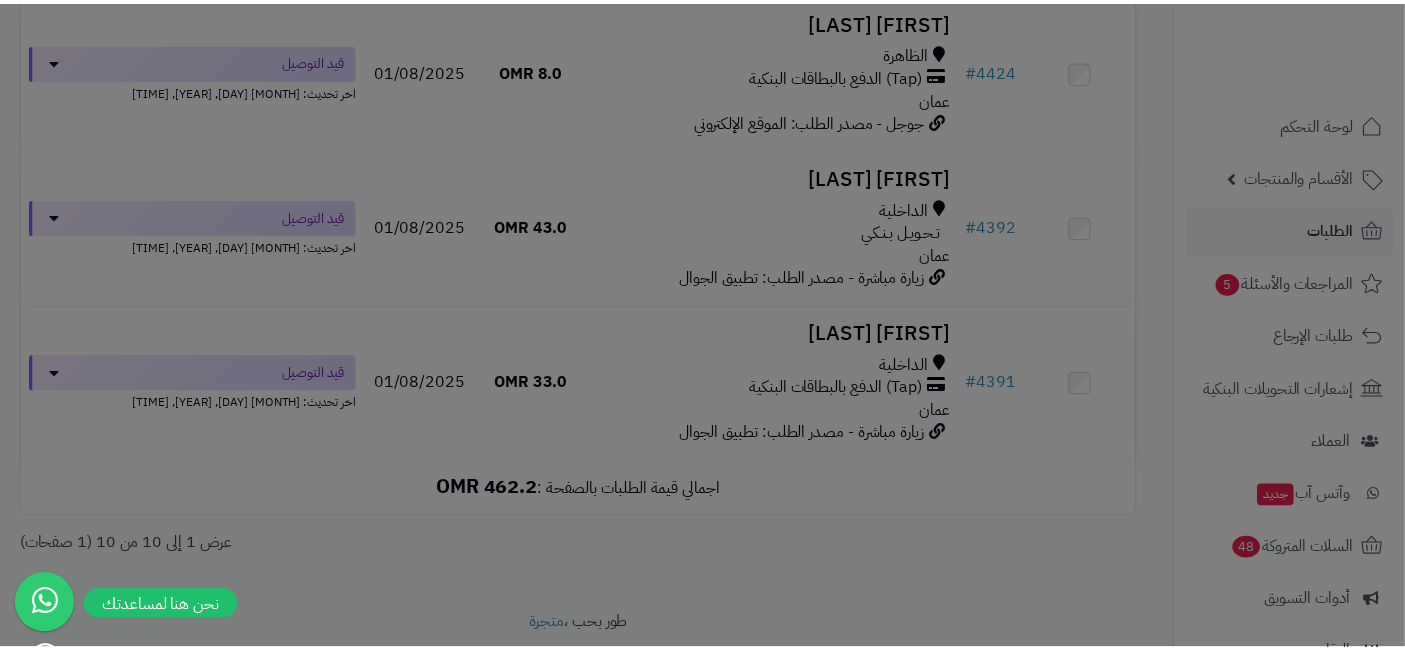 scroll, scrollTop: 1534, scrollLeft: 0, axis: vertical 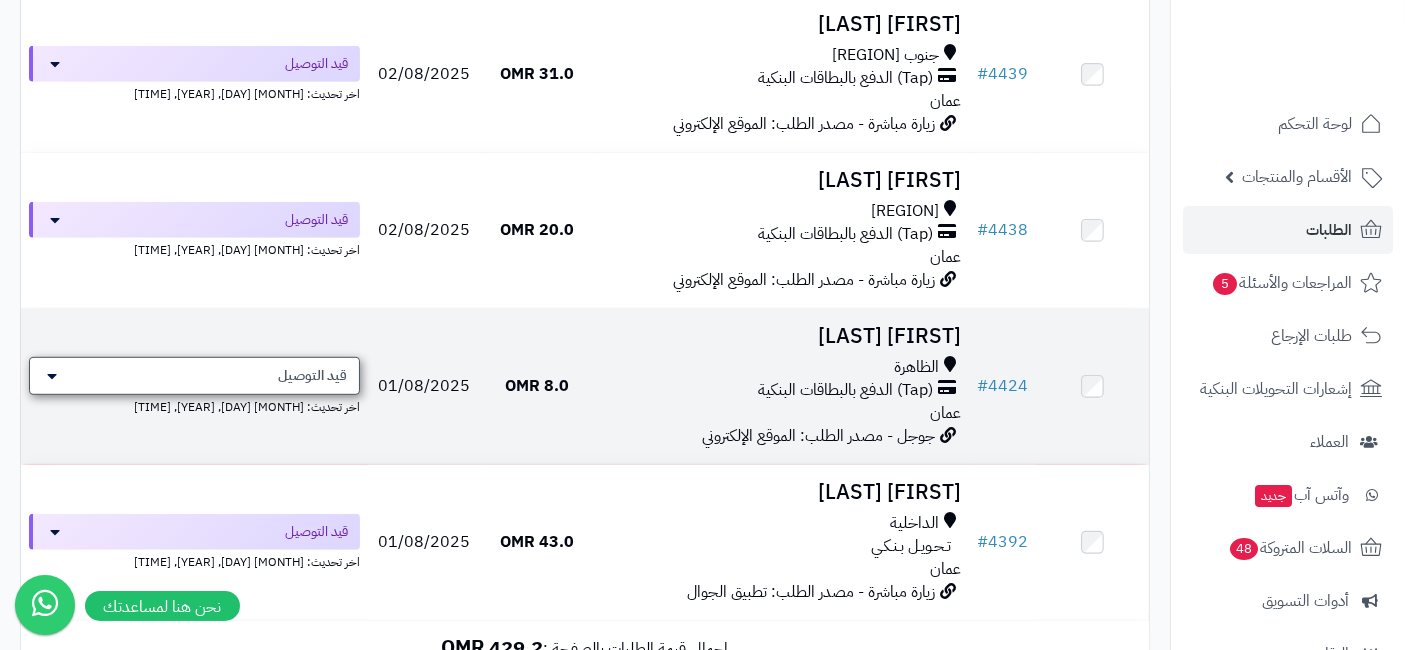 click on "قيد التوصيل" at bounding box center (312, 376) 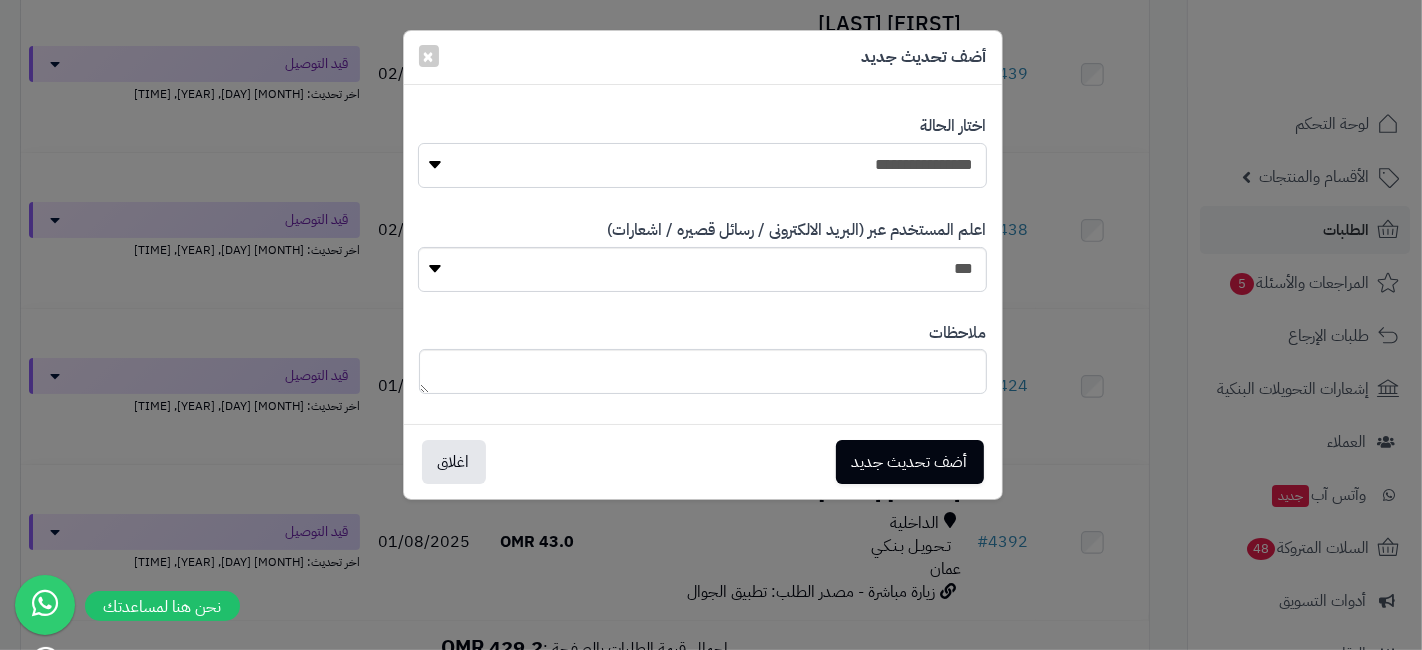 drag, startPoint x: 758, startPoint y: 144, endPoint x: 761, endPoint y: 173, distance: 29.15476 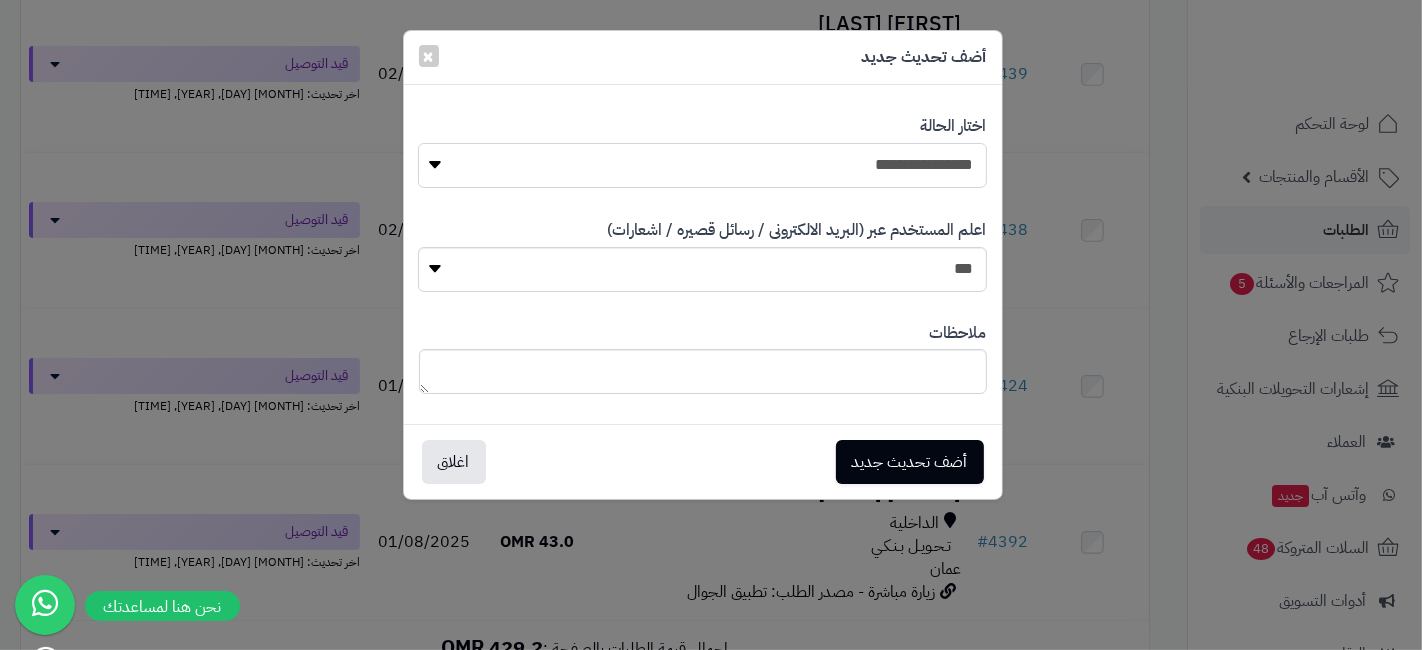 select on "**" 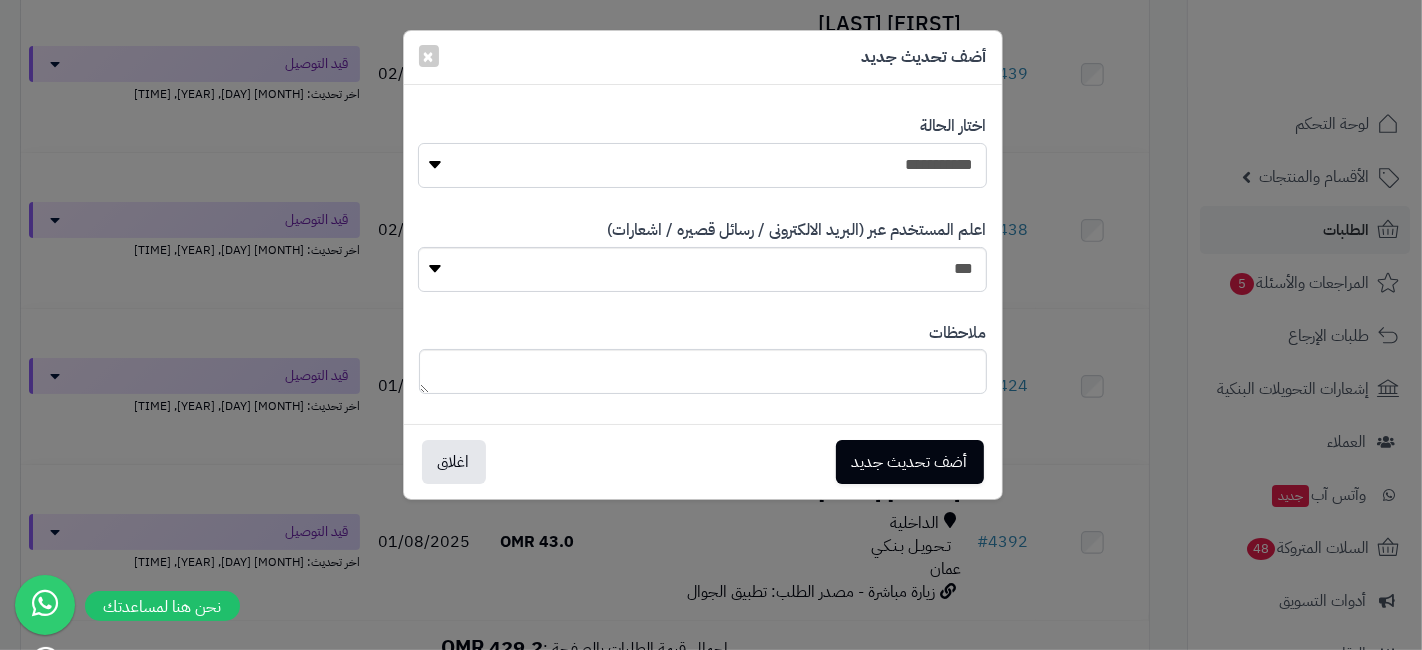 click on "**********" at bounding box center (702, 165) 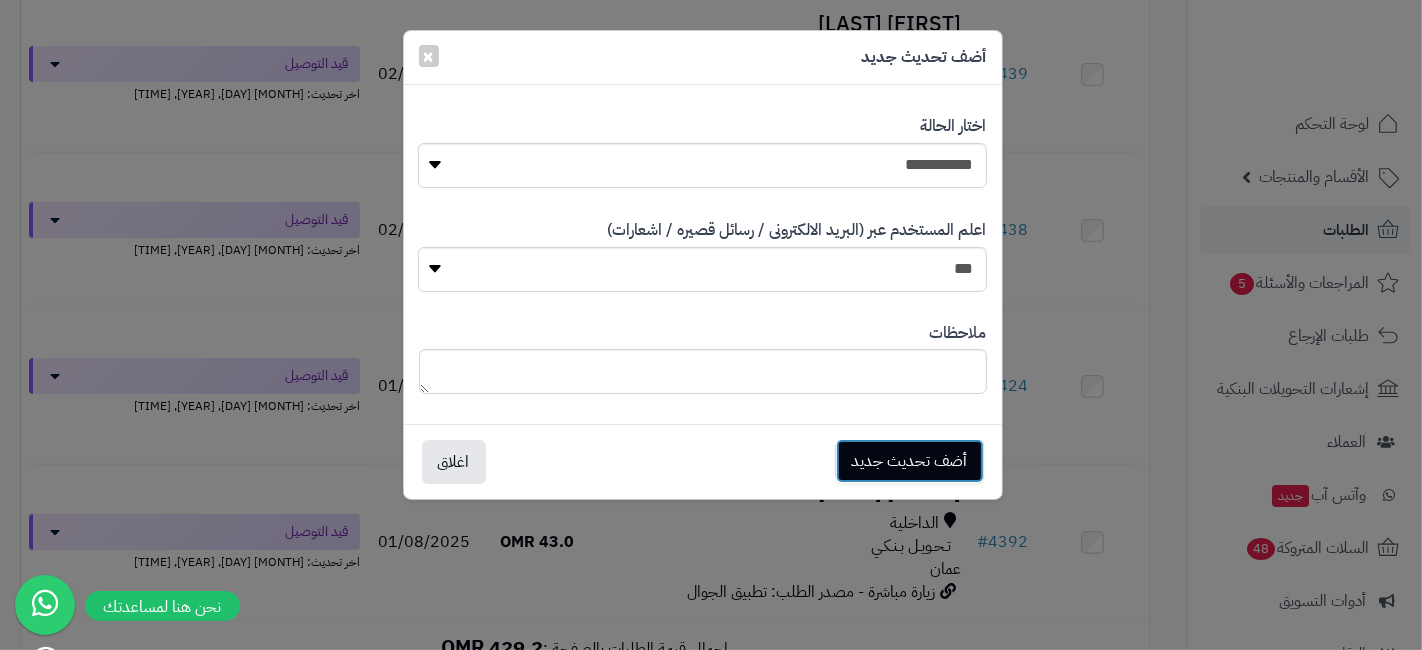 click on "أضف تحديث جديد" at bounding box center (910, 461) 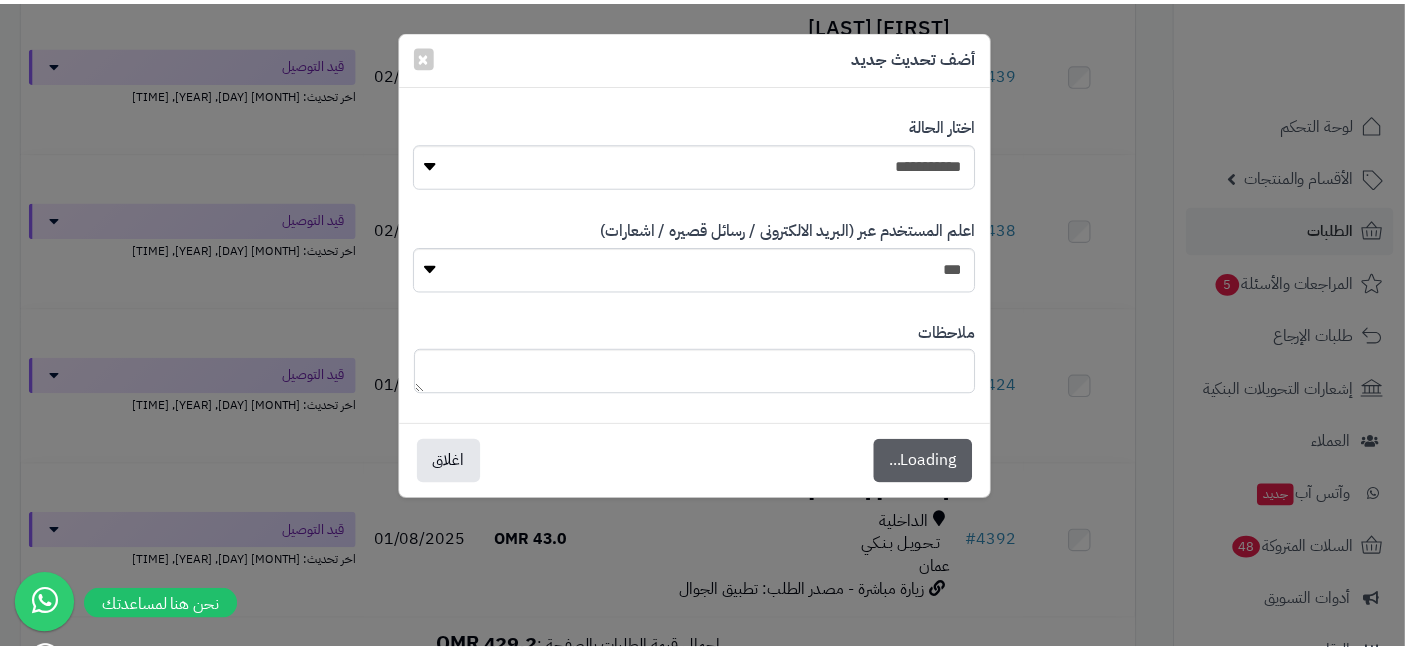 scroll, scrollTop: 1157, scrollLeft: 0, axis: vertical 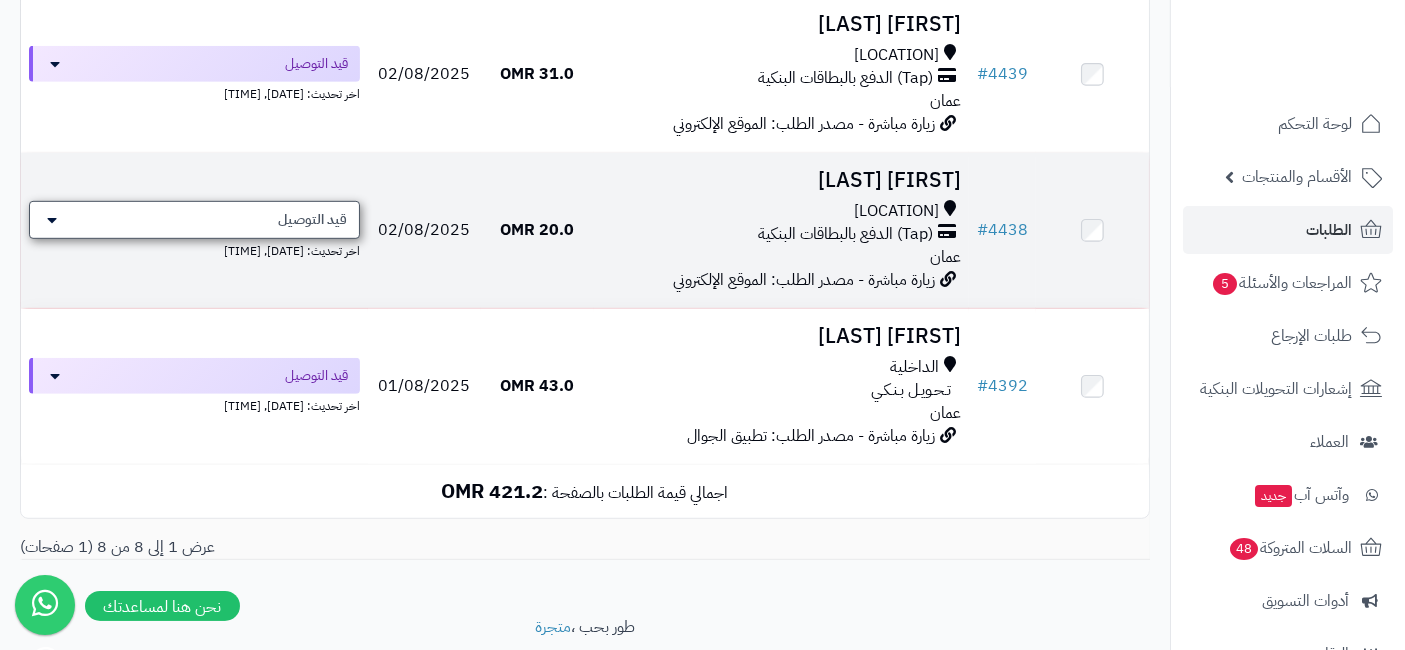 click on "قيد التوصيل" at bounding box center (194, 220) 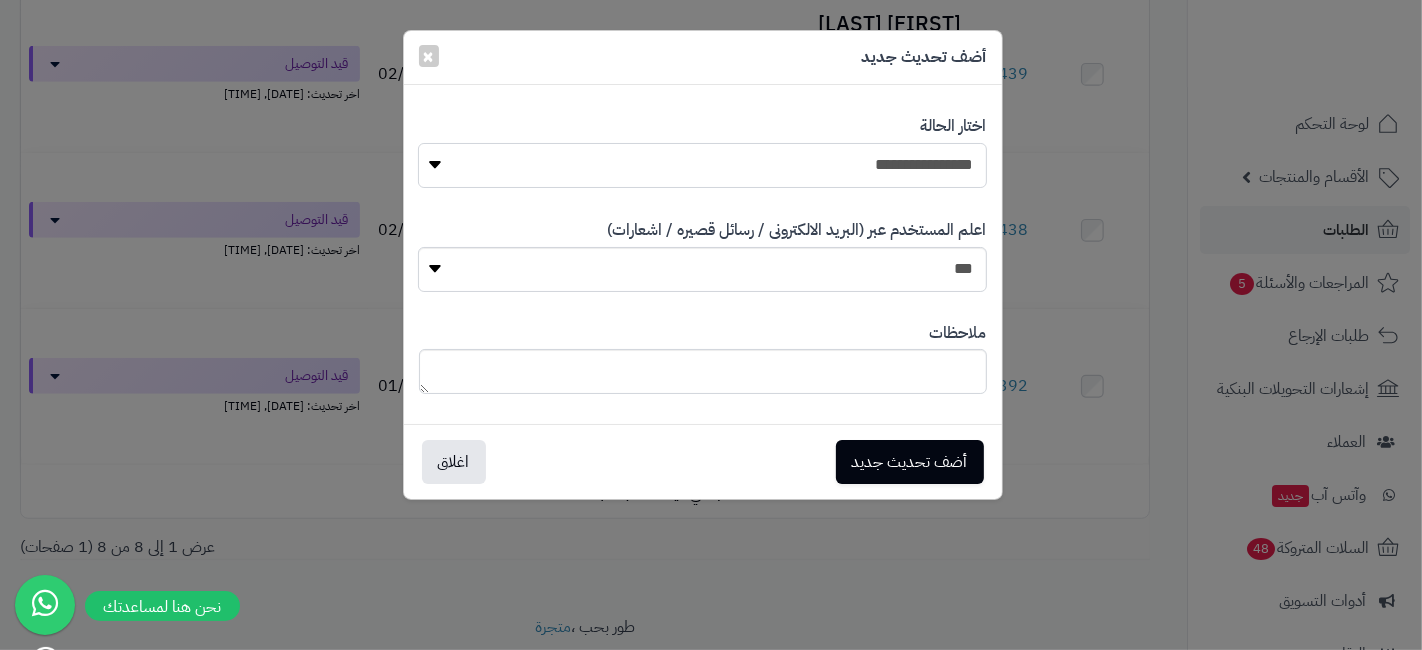click on "**********" at bounding box center (702, 165) 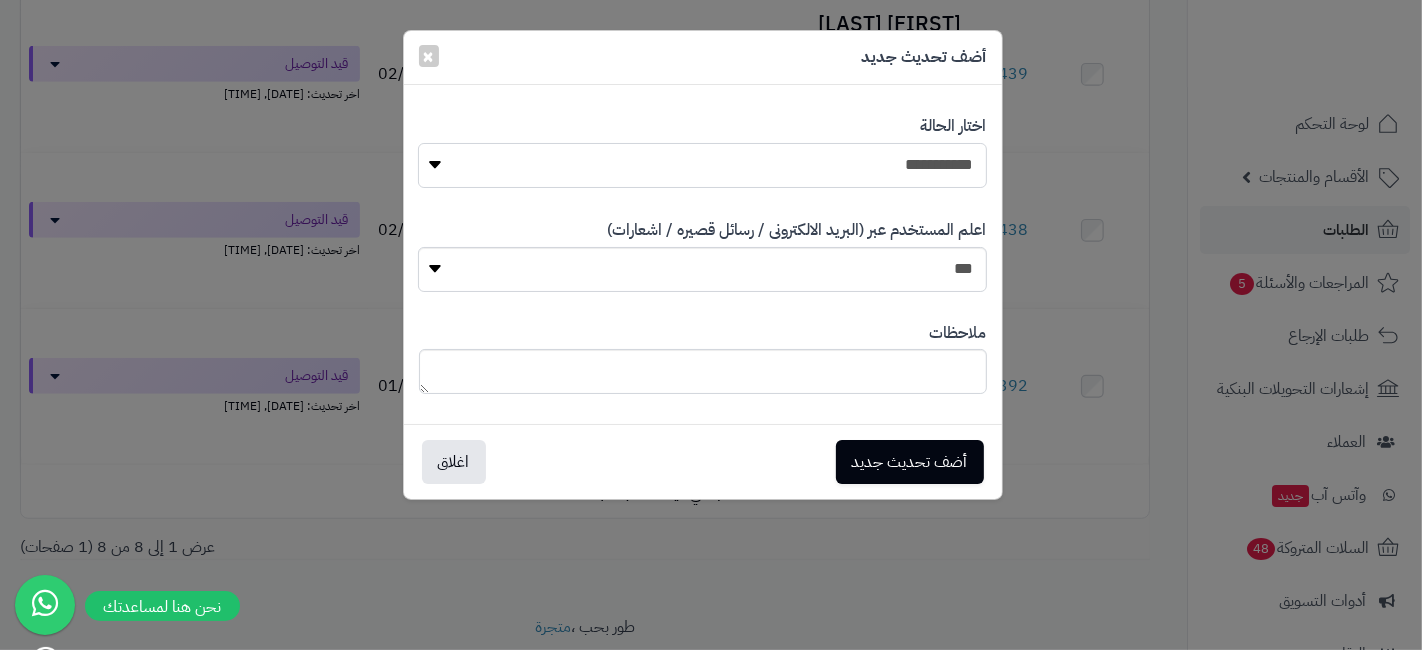 click on "**********" at bounding box center (702, 165) 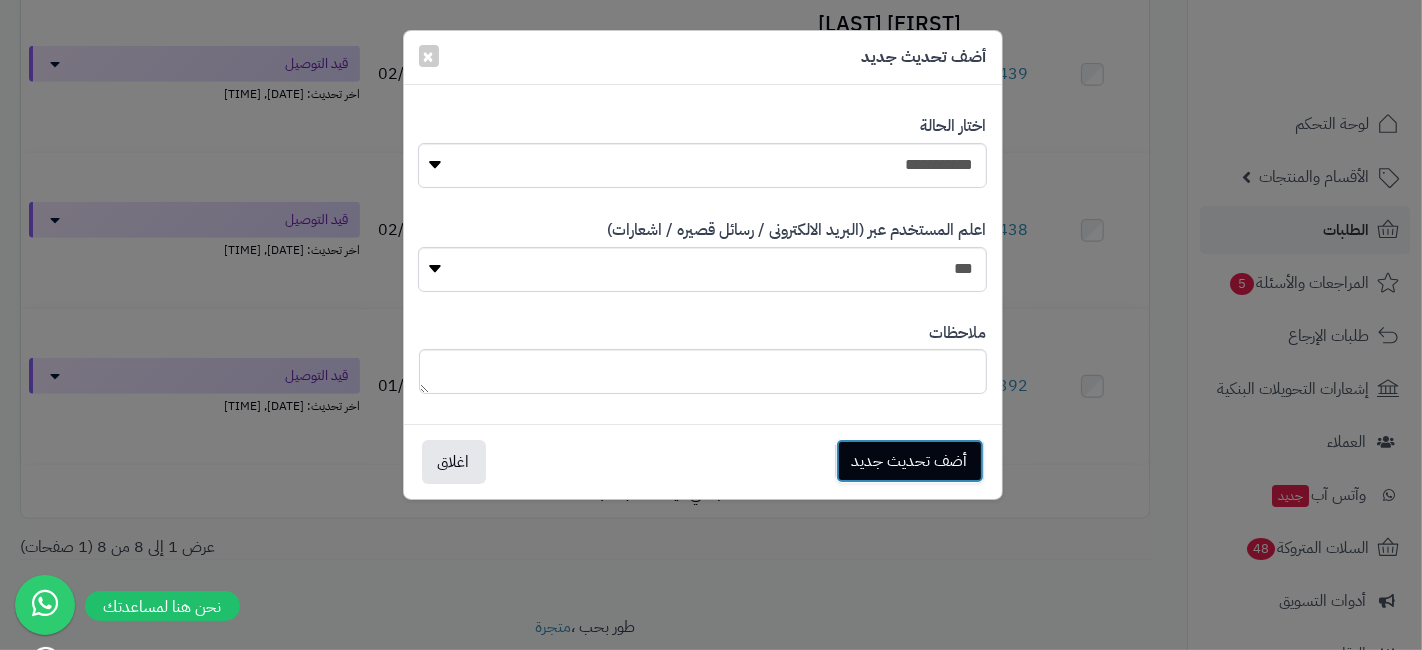 click on "أضف تحديث جديد" at bounding box center [910, 461] 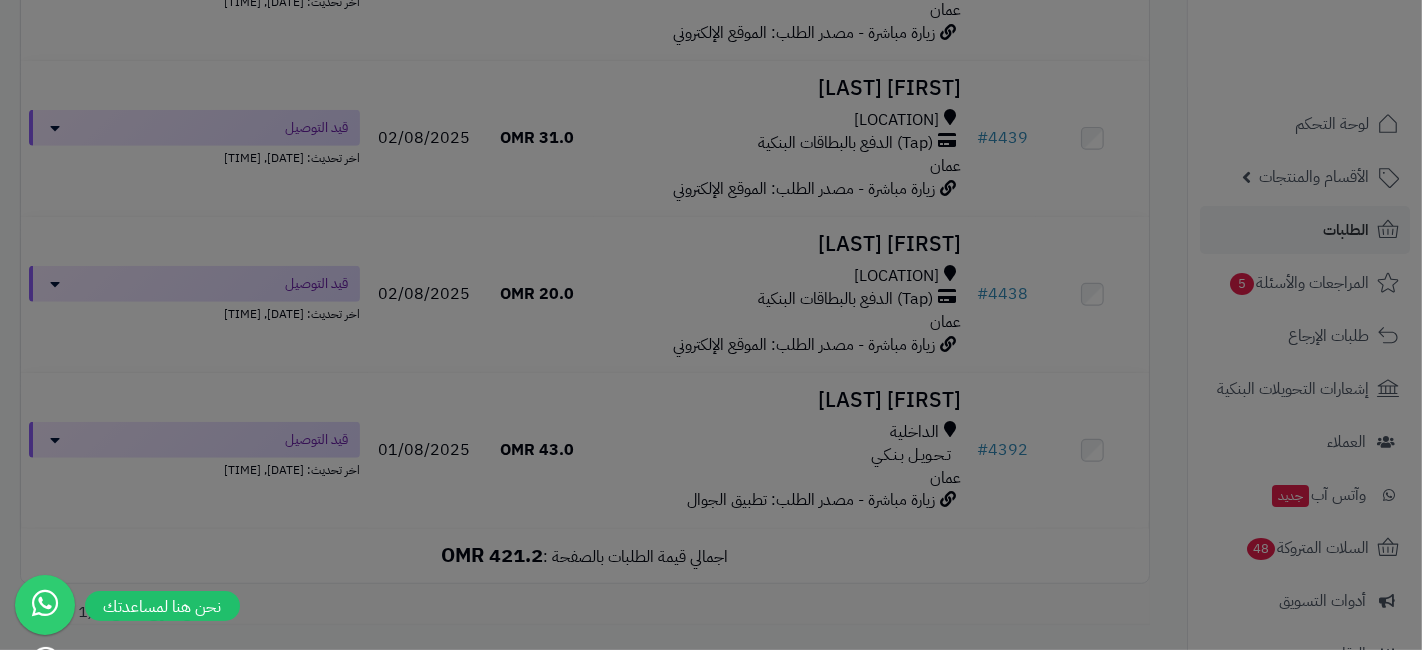 scroll, scrollTop: 1157, scrollLeft: 0, axis: vertical 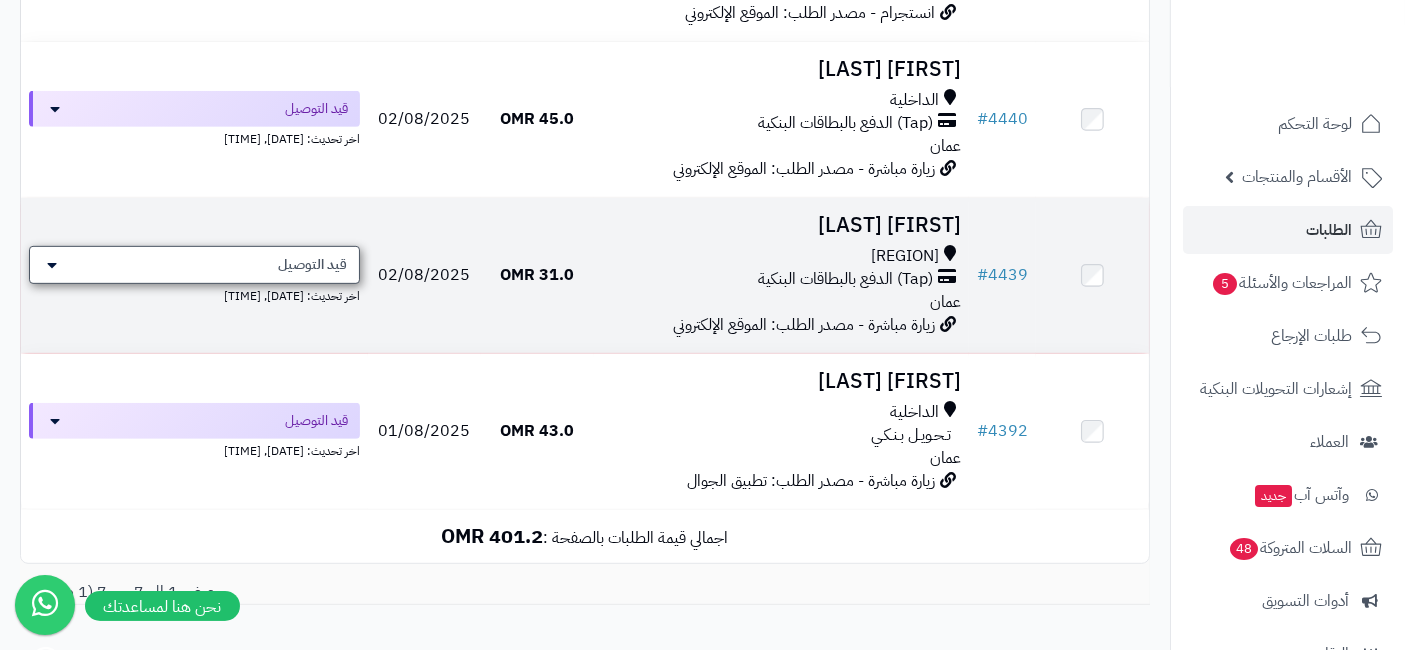 click on "قيد التوصيل" at bounding box center [312, 265] 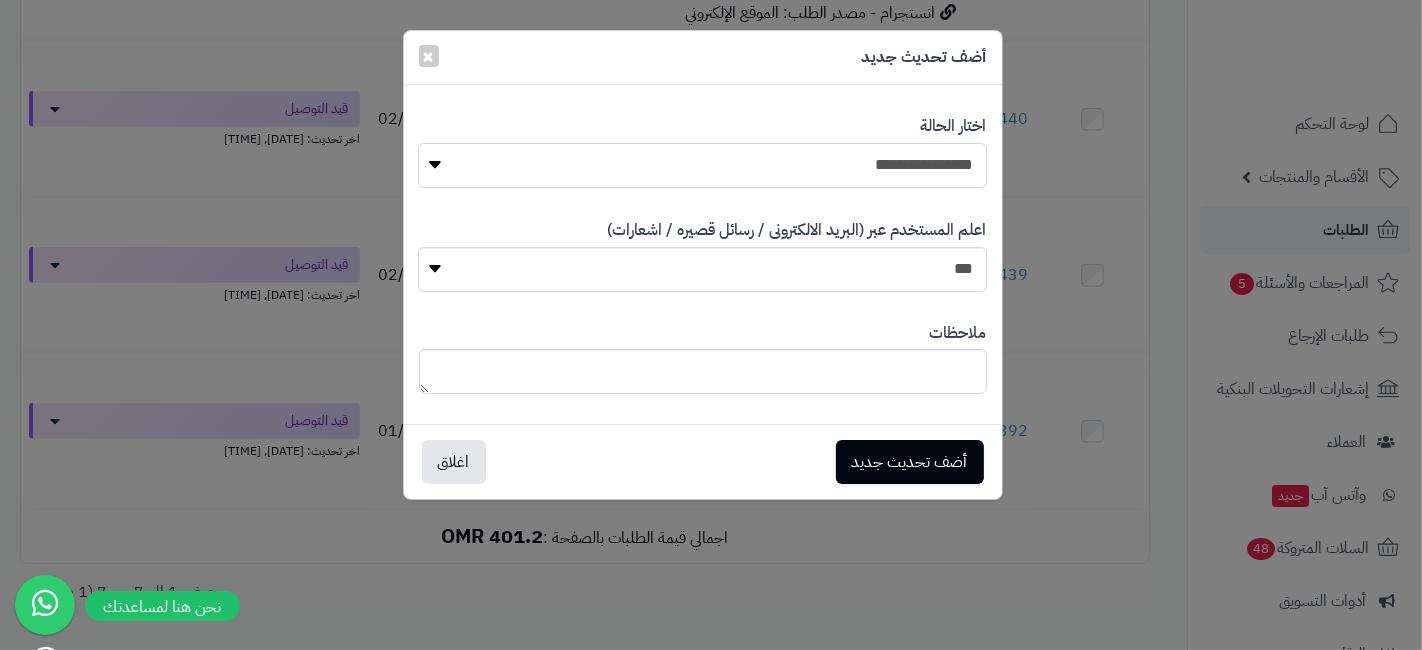 click on "**********" at bounding box center (702, 165) 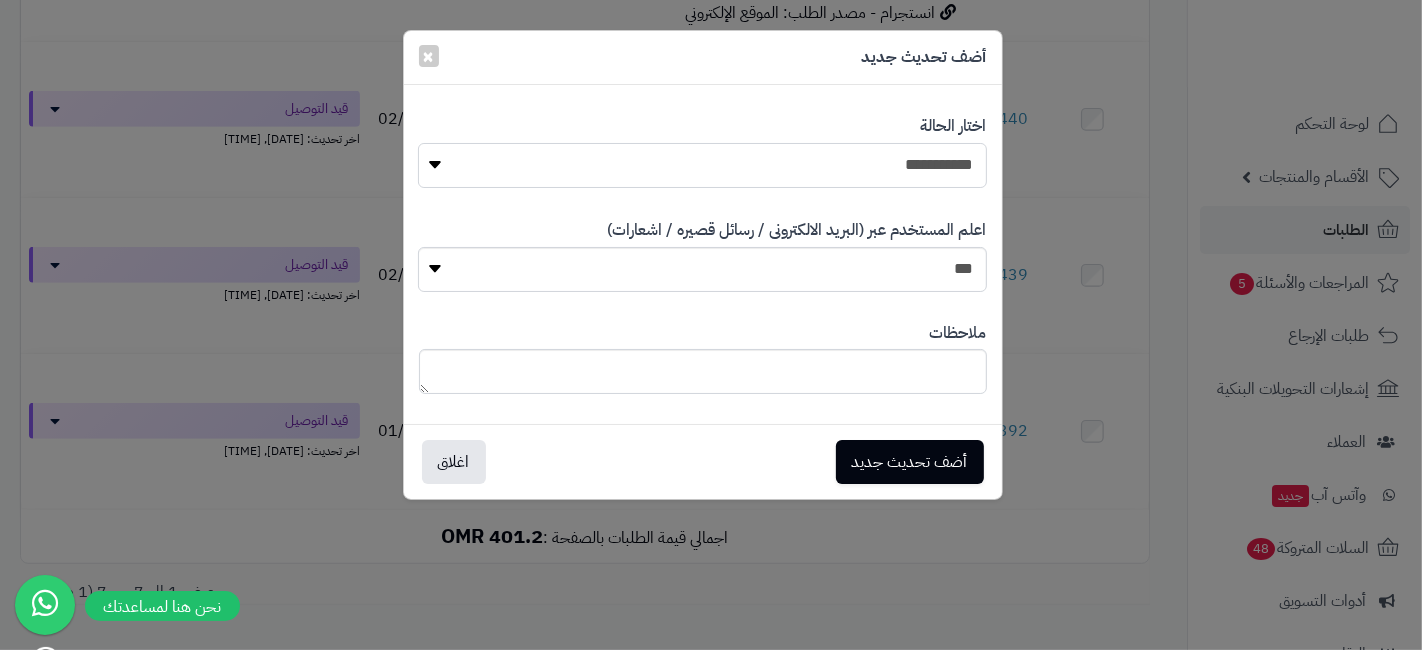 click on "**********" at bounding box center [702, 165] 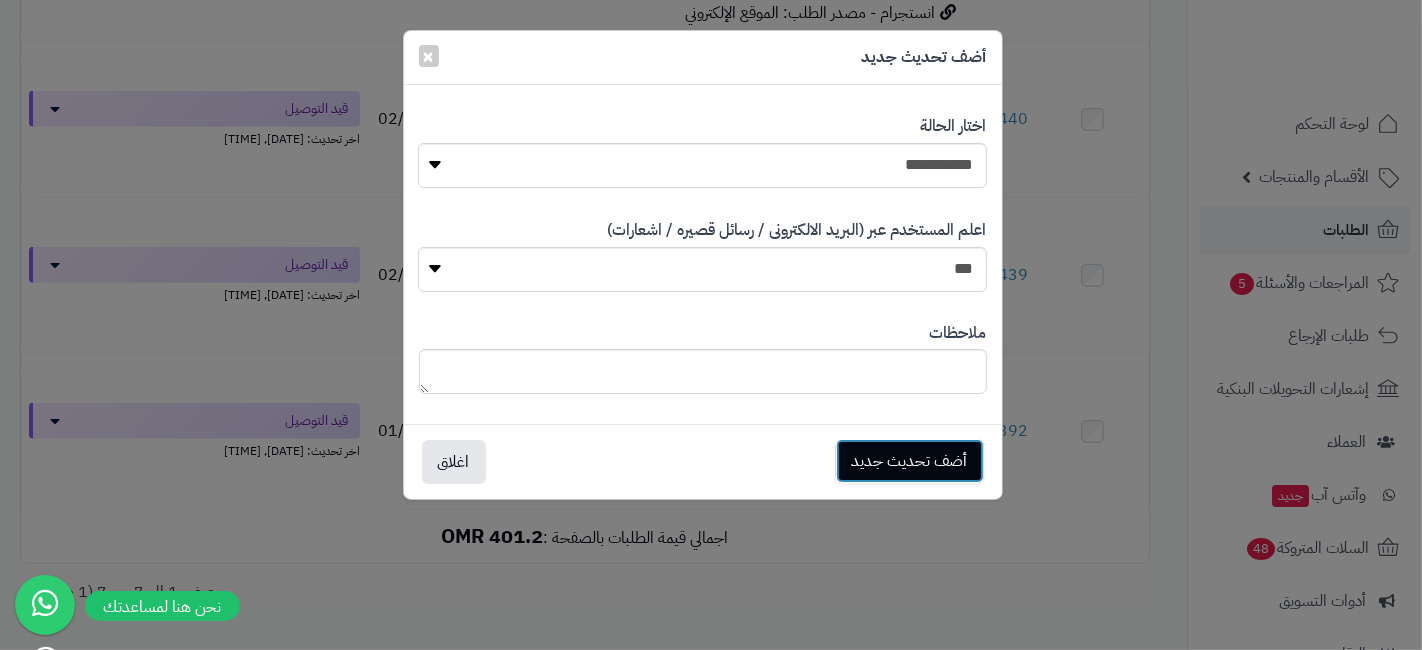 click on "أضف تحديث جديد" at bounding box center [910, 461] 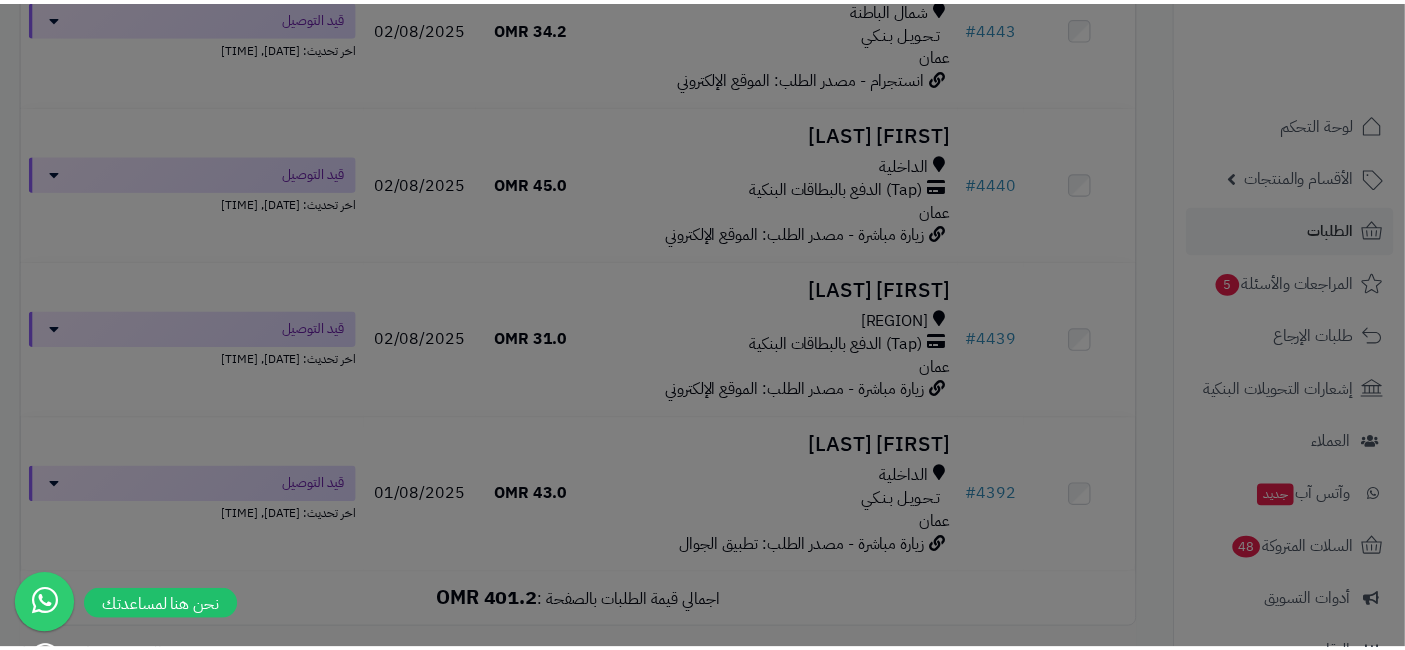scroll, scrollTop: 955, scrollLeft: 0, axis: vertical 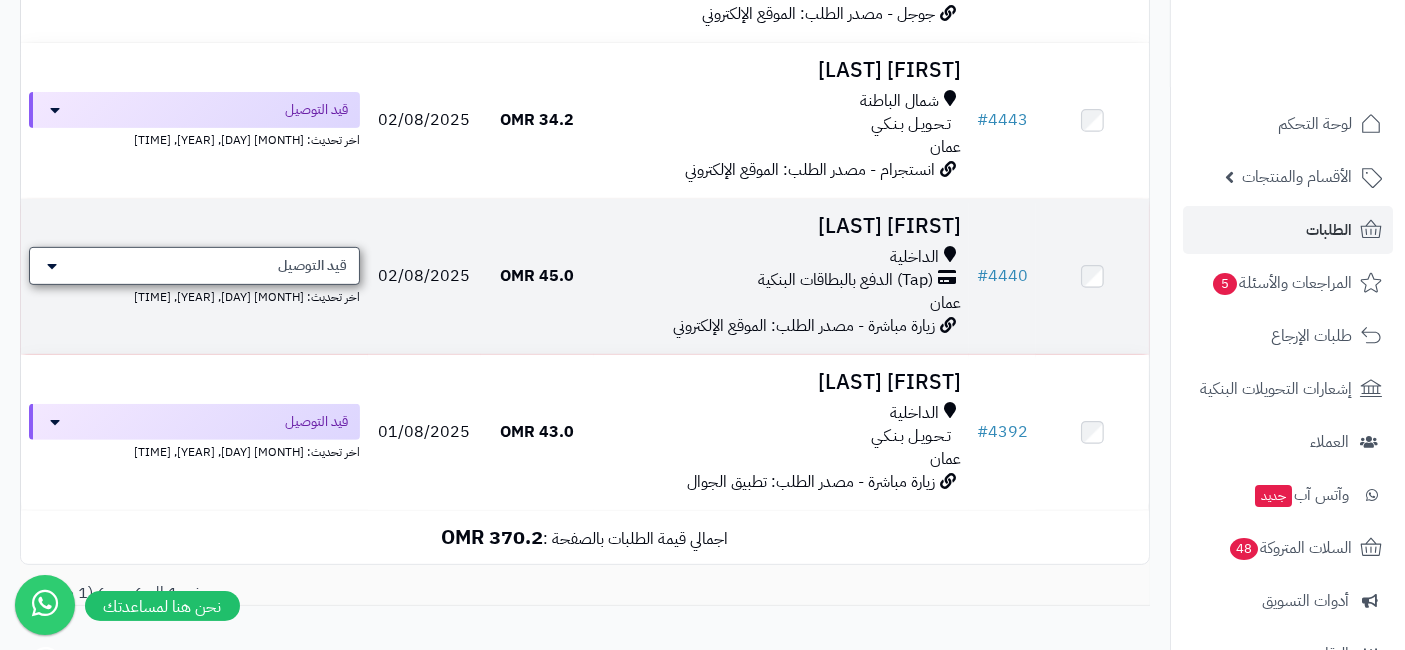 click on "قيد التوصيل" at bounding box center [194, 266] 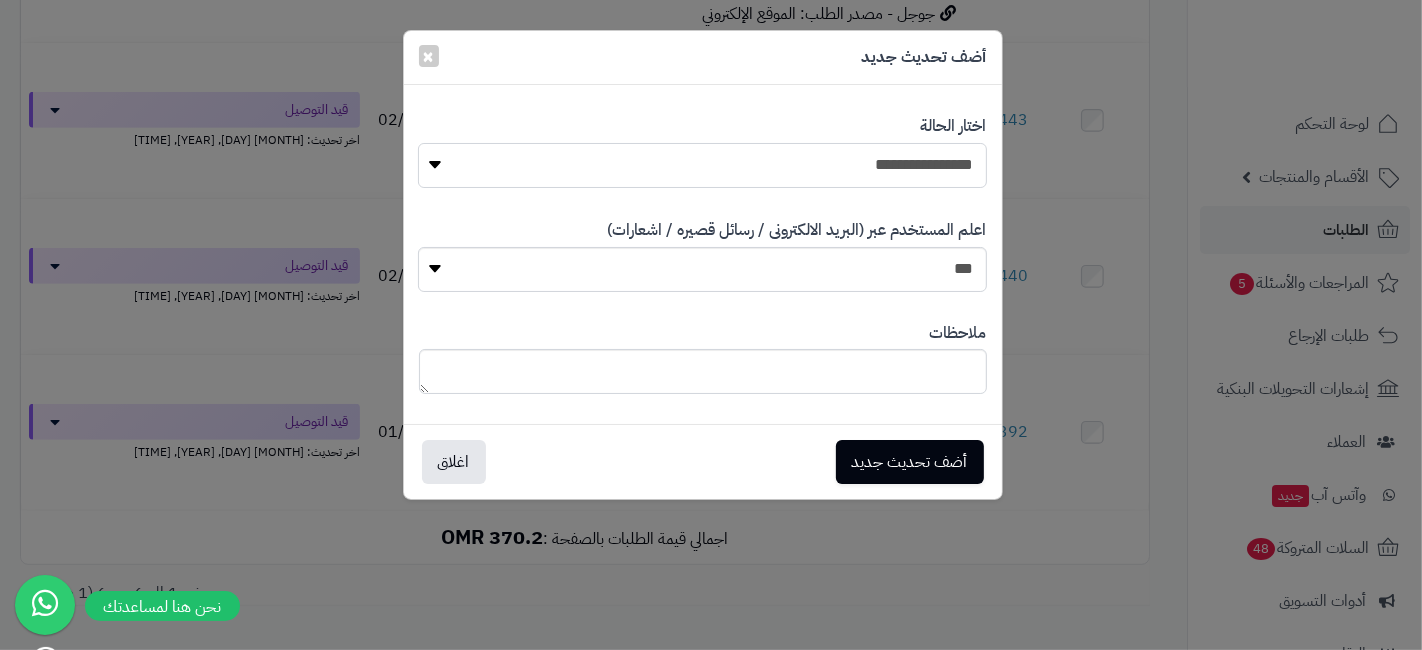 click on "**********" at bounding box center [702, 165] 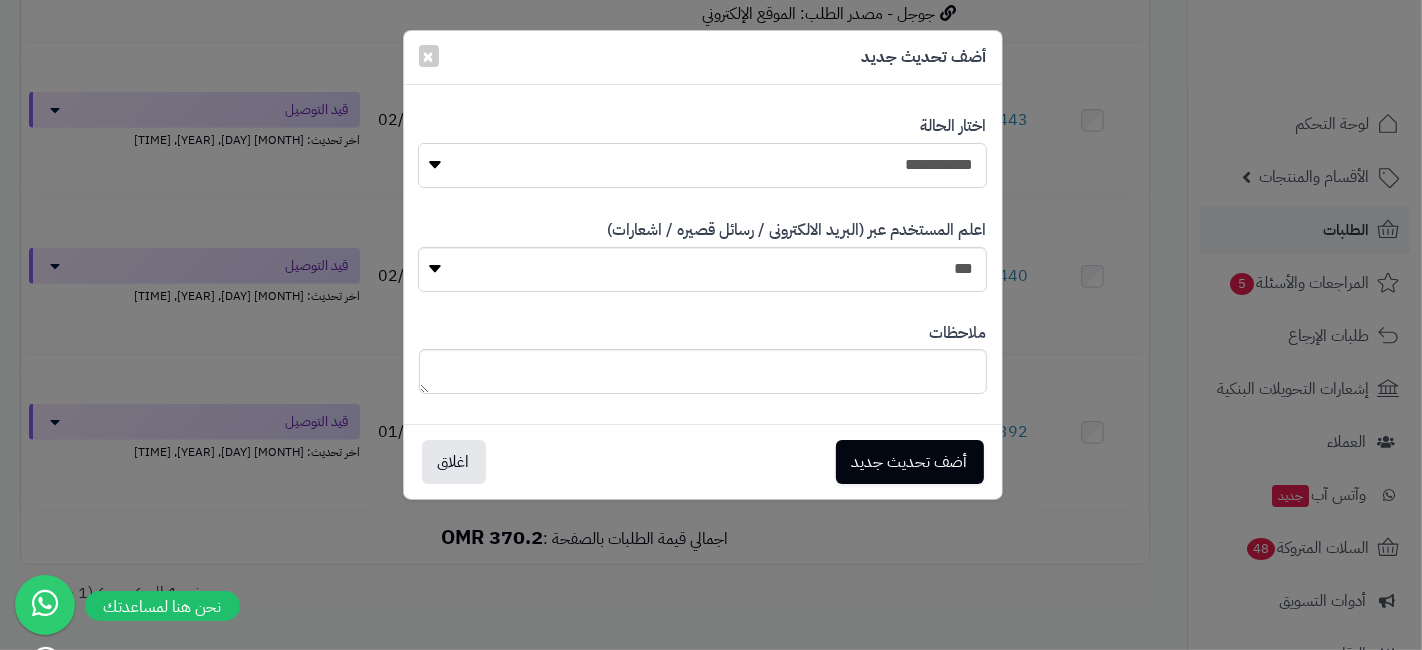 click on "**********" at bounding box center [702, 165] 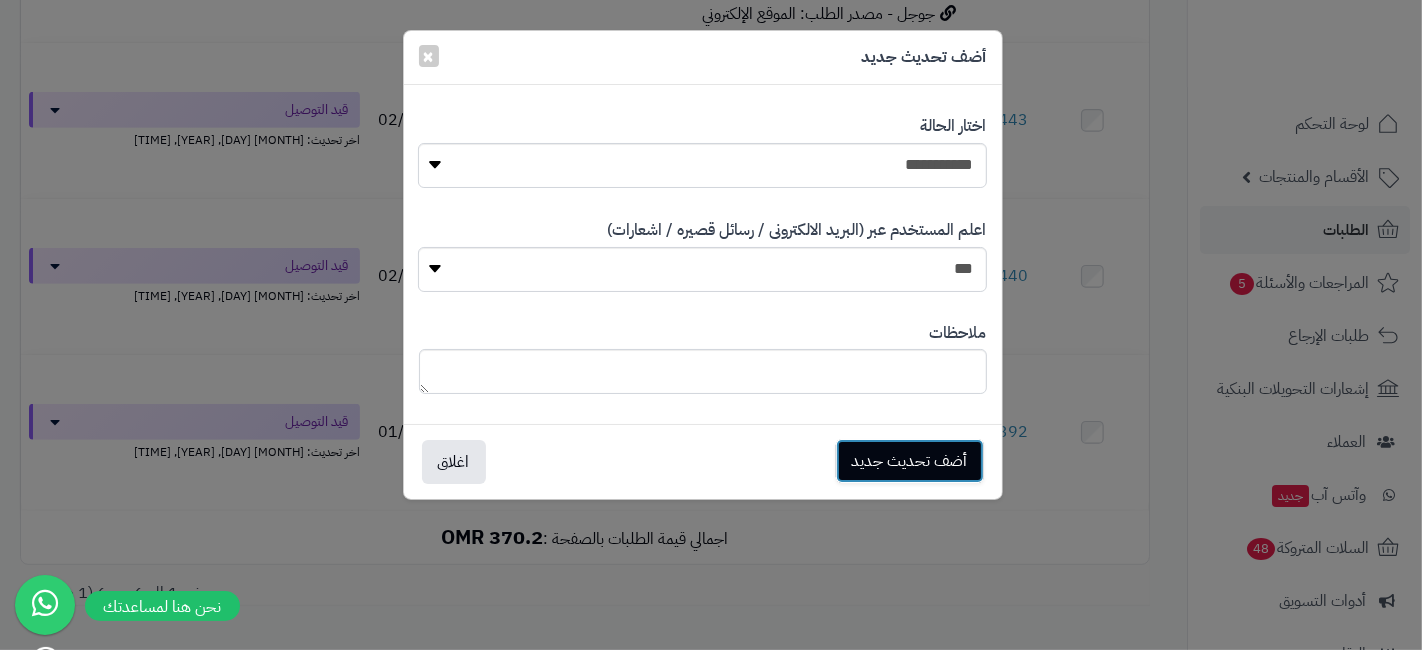 click on "أضف تحديث جديد" at bounding box center [910, 461] 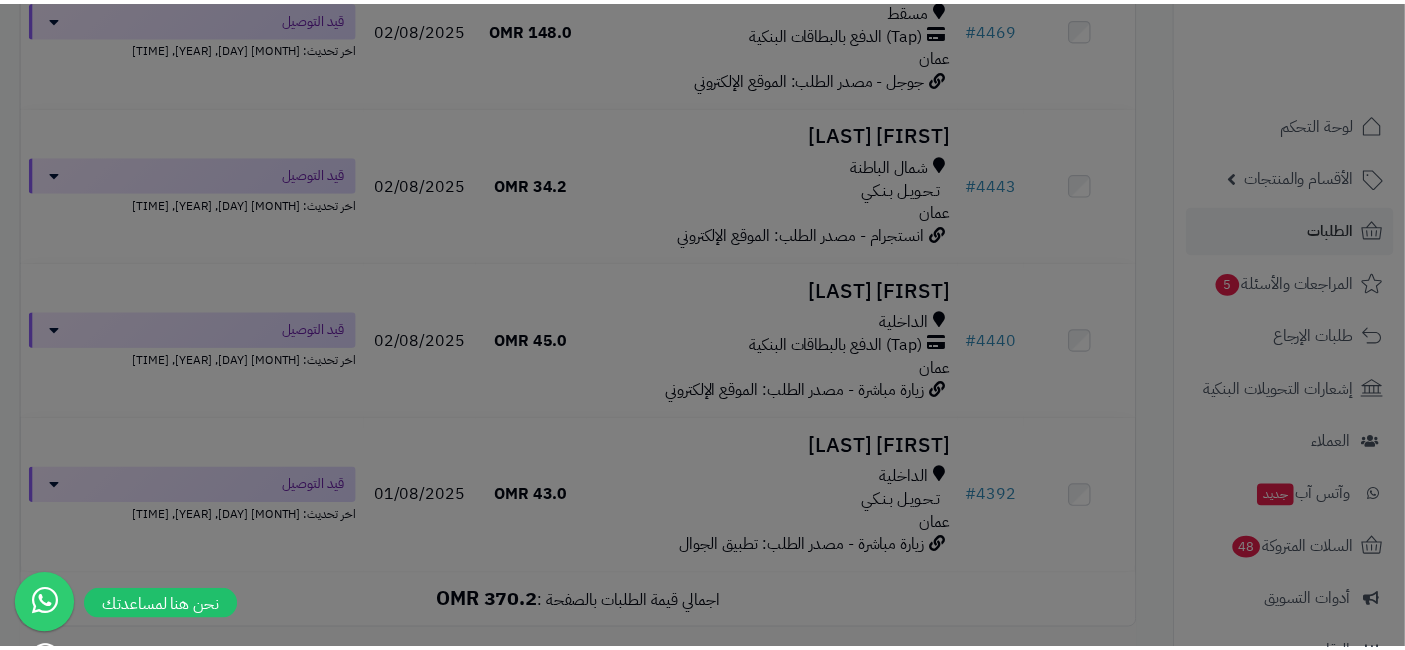 scroll, scrollTop: 799, scrollLeft: 0, axis: vertical 